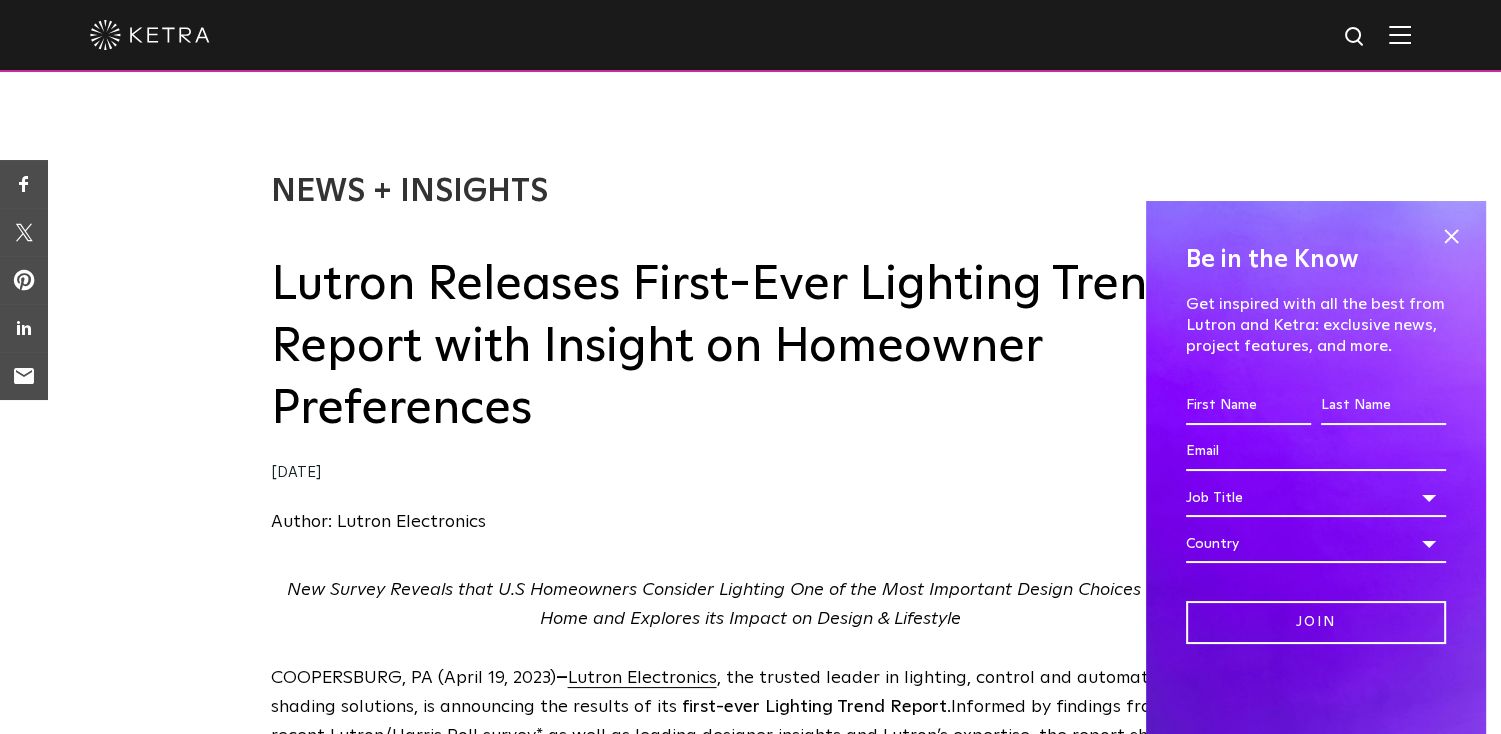 scroll, scrollTop: 40, scrollLeft: 0, axis: vertical 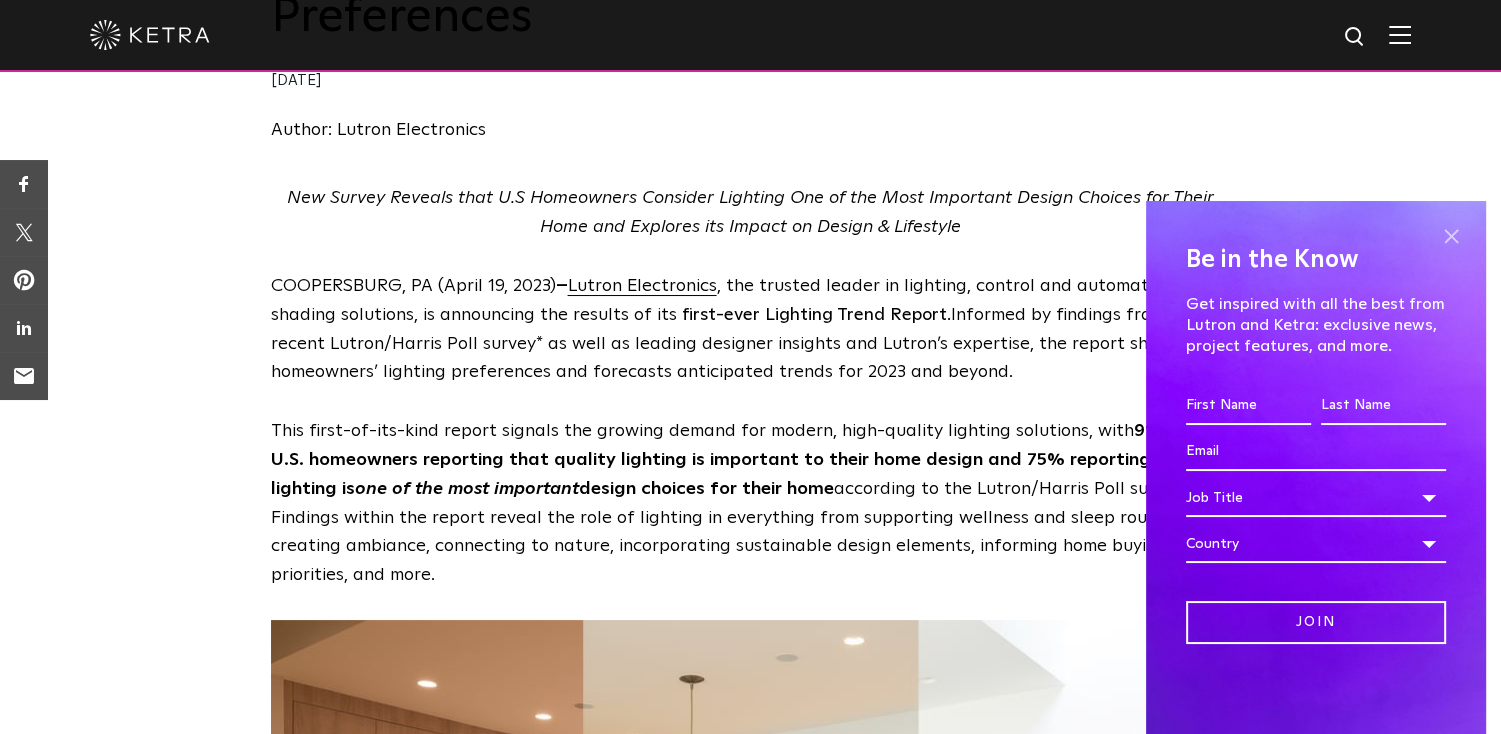 click at bounding box center [1451, 236] 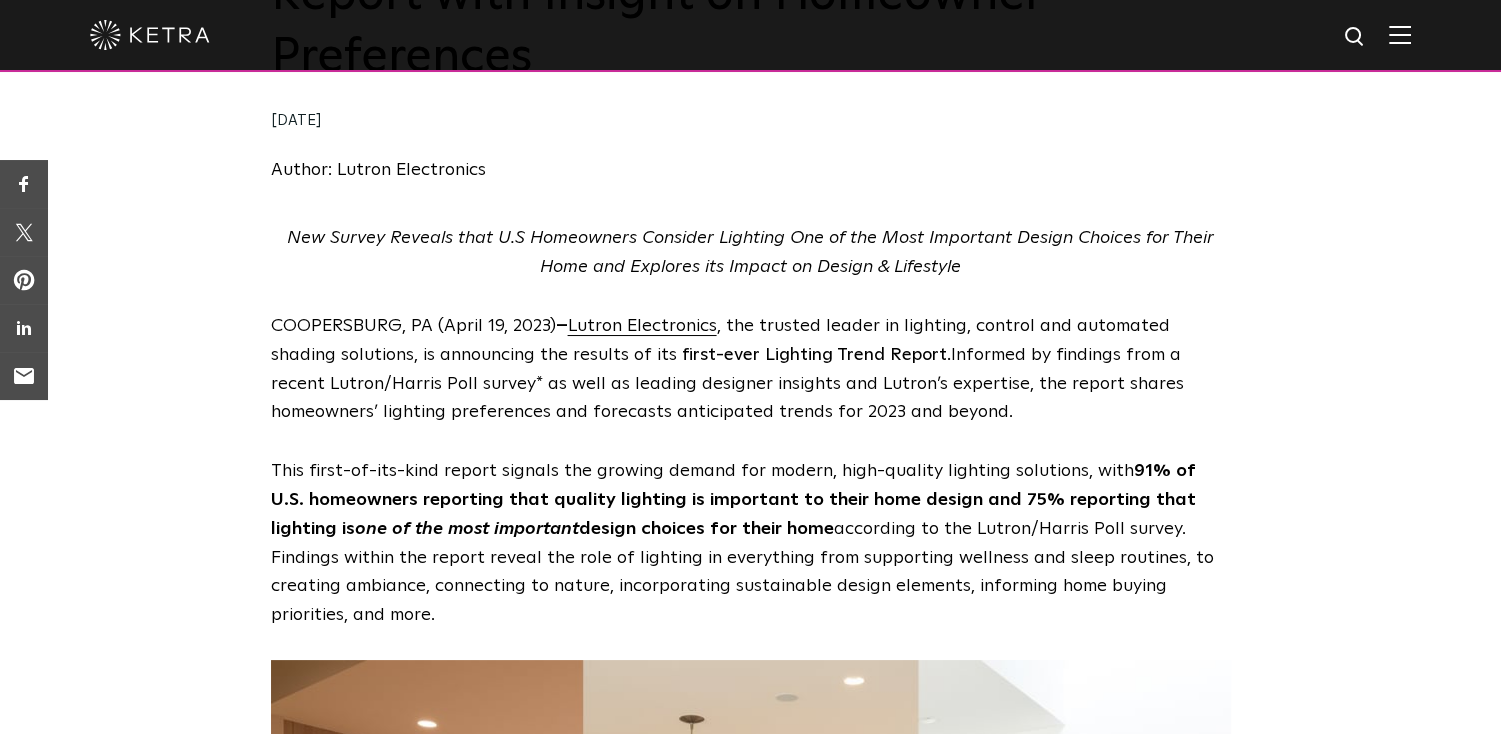 scroll, scrollTop: 400, scrollLeft: 0, axis: vertical 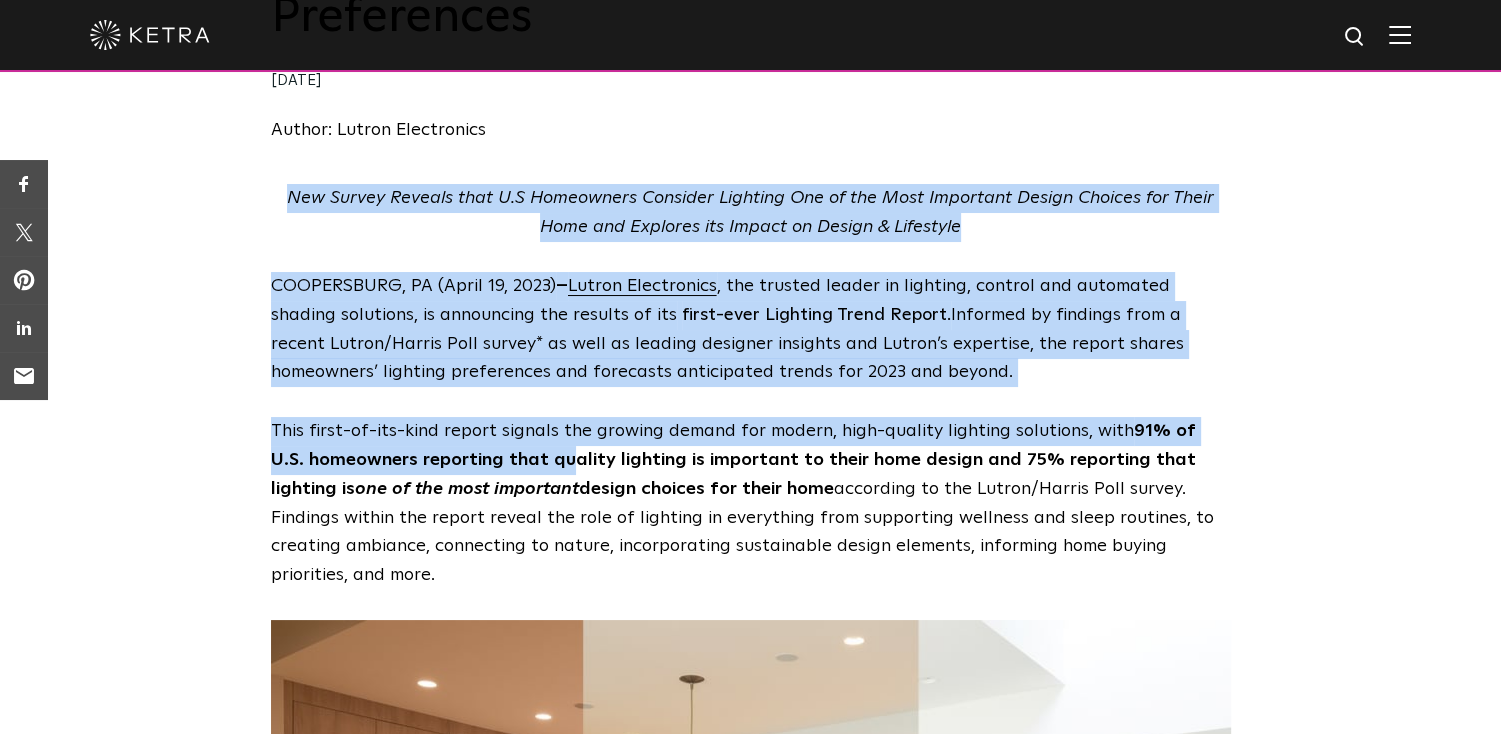 drag, startPoint x: 268, startPoint y: 456, endPoint x: 534, endPoint y: 474, distance: 266.60834 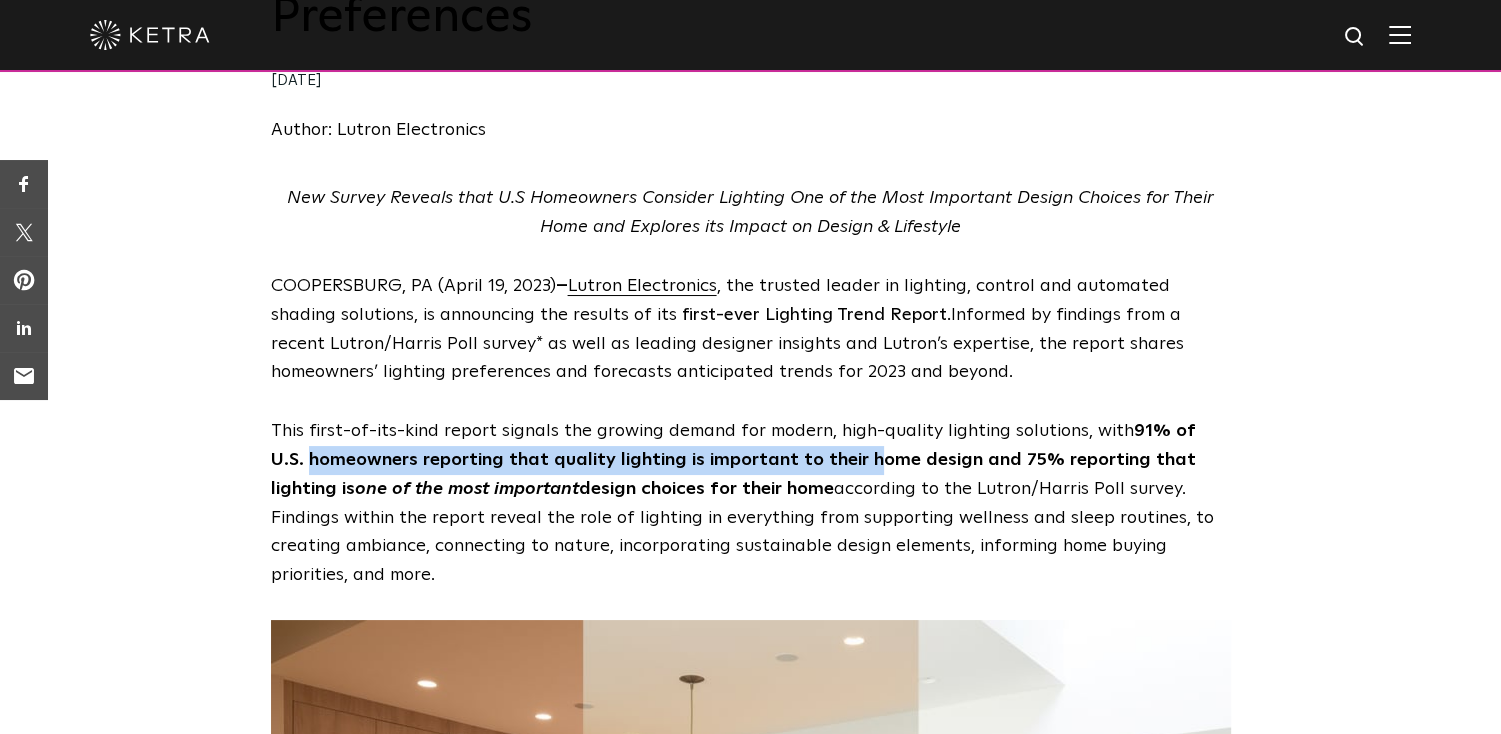 drag, startPoint x: 273, startPoint y: 463, endPoint x: 833, endPoint y: 472, distance: 560.0723 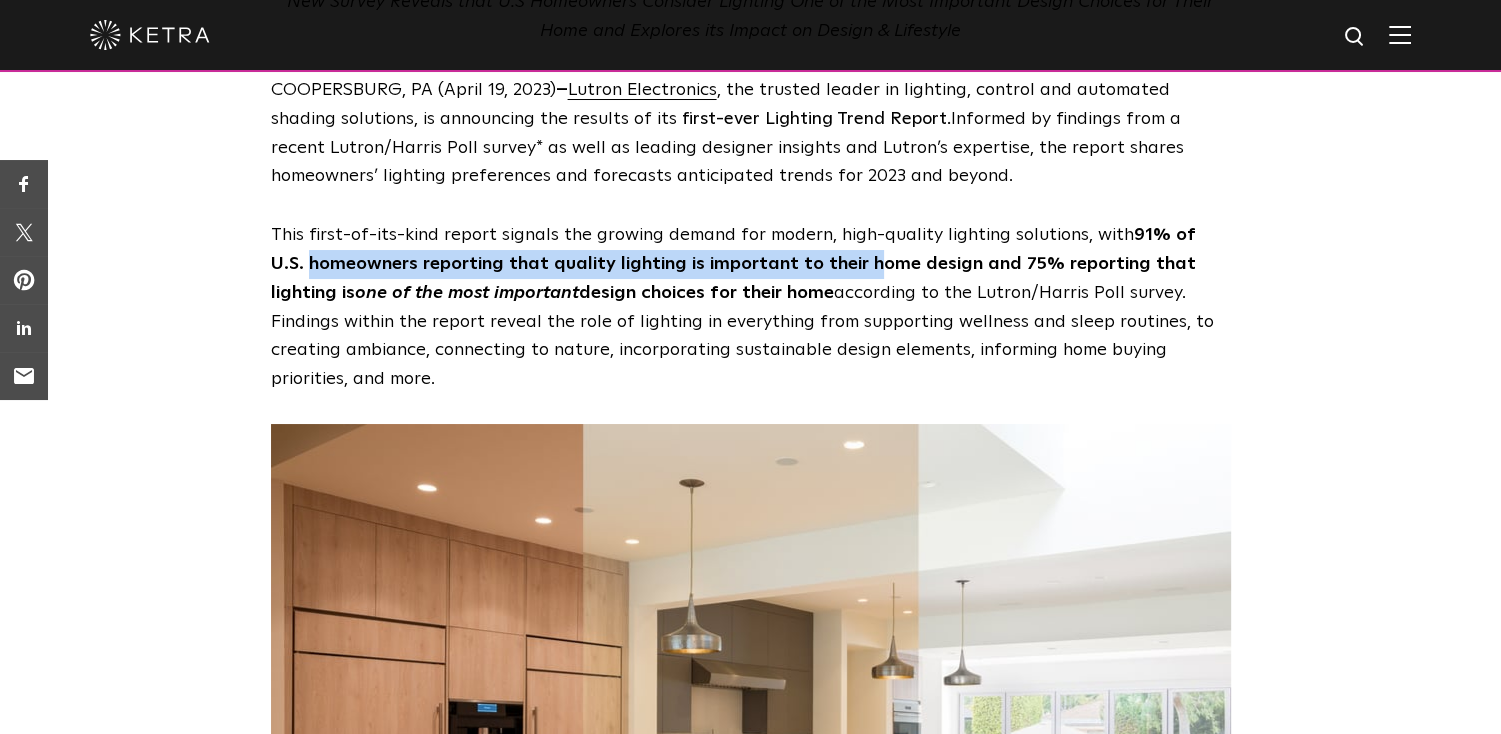 scroll, scrollTop: 600, scrollLeft: 0, axis: vertical 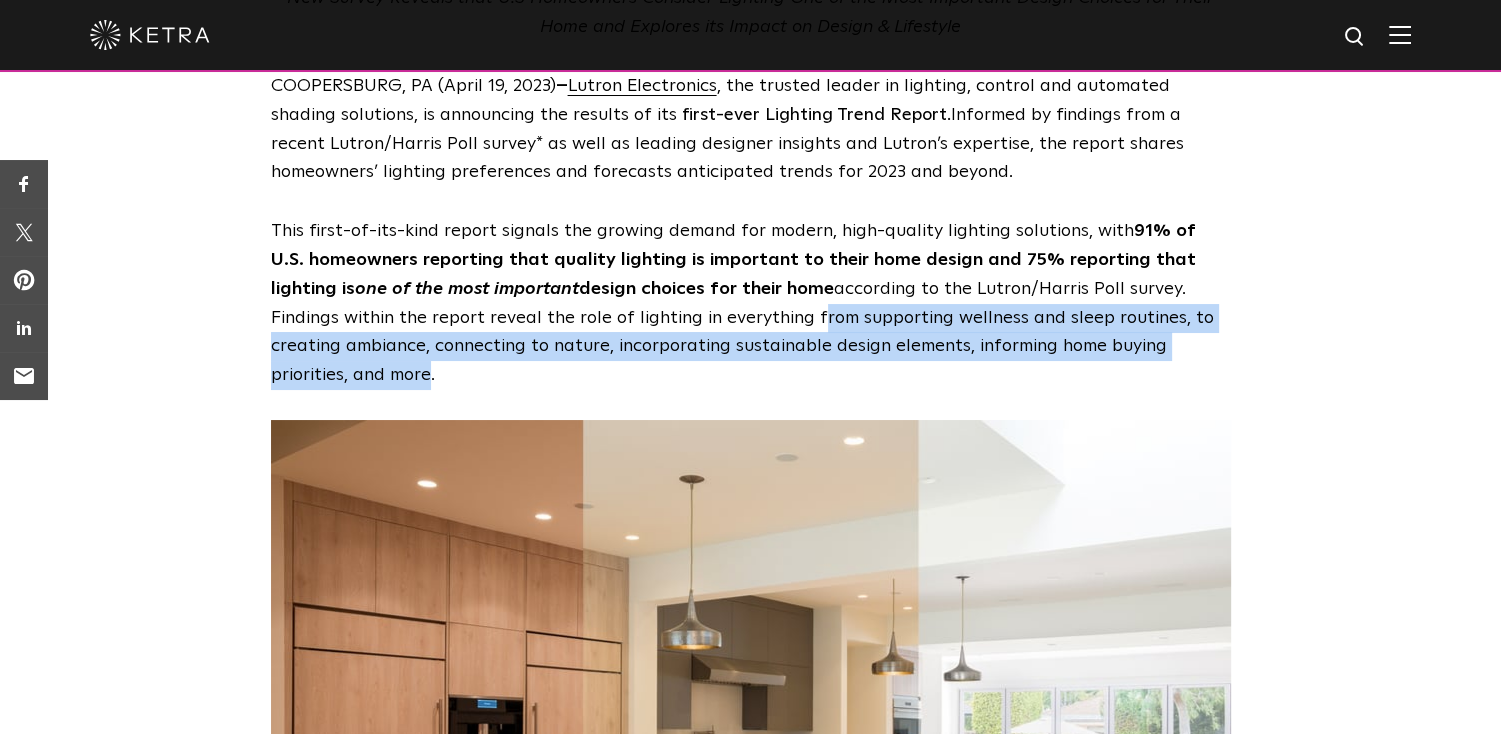 drag, startPoint x: 686, startPoint y: 322, endPoint x: 1159, endPoint y: 339, distance: 473.3054 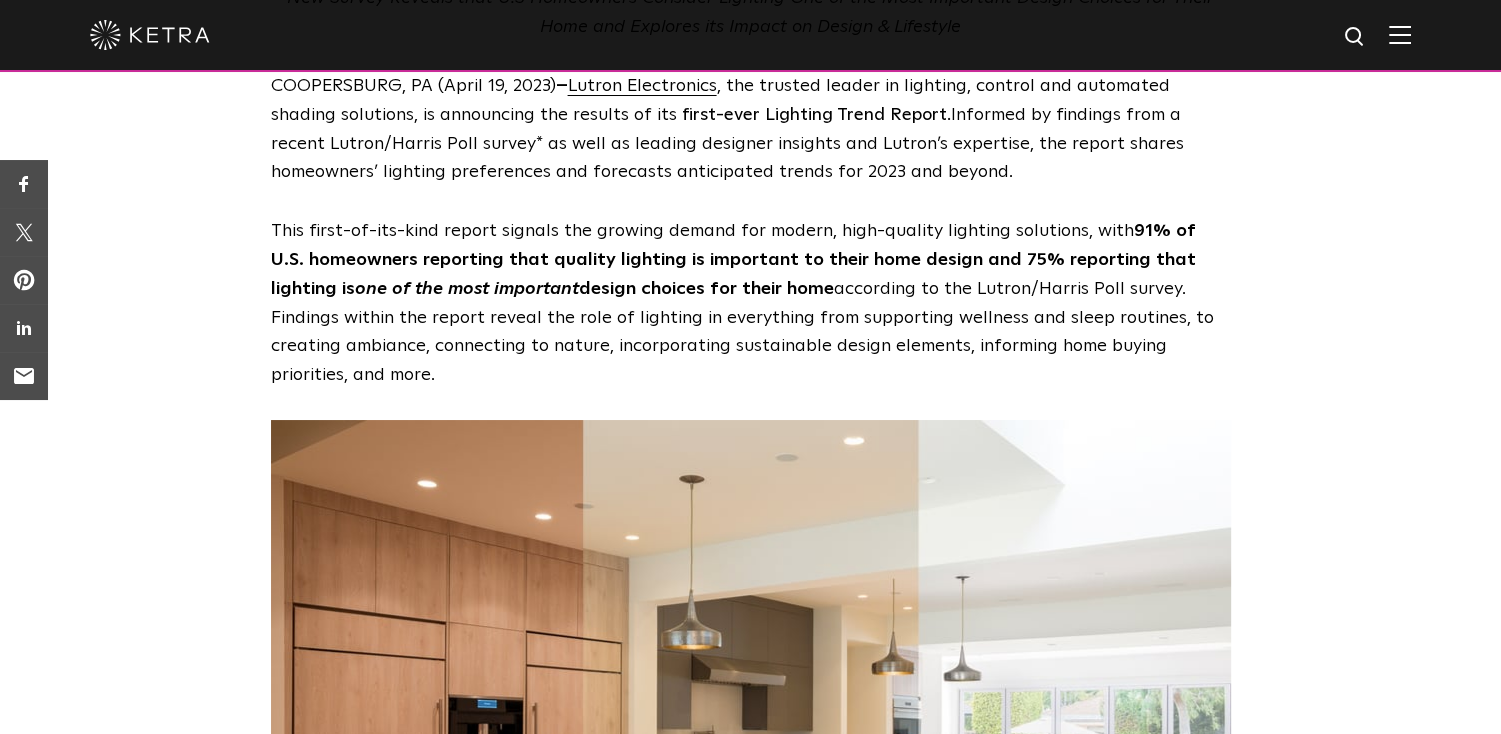 click on "This first-of-its-kind report signals the growing demand for modern, high-quality lighting solutions, with  91% of U.S. homeowners reporting that quality lighting is important to their home design and 75% reporting that lighting is  one of the most important  design choices for their home  according to the Lutron/Harris Poll survey.   Findings within the report reveal the role of lighting in everything from supporting wellness and sleep routines, to creating ambiance, connecting to nature, incorporating sustainable design elements, informing home buying priorities, and more." at bounding box center [742, 303] 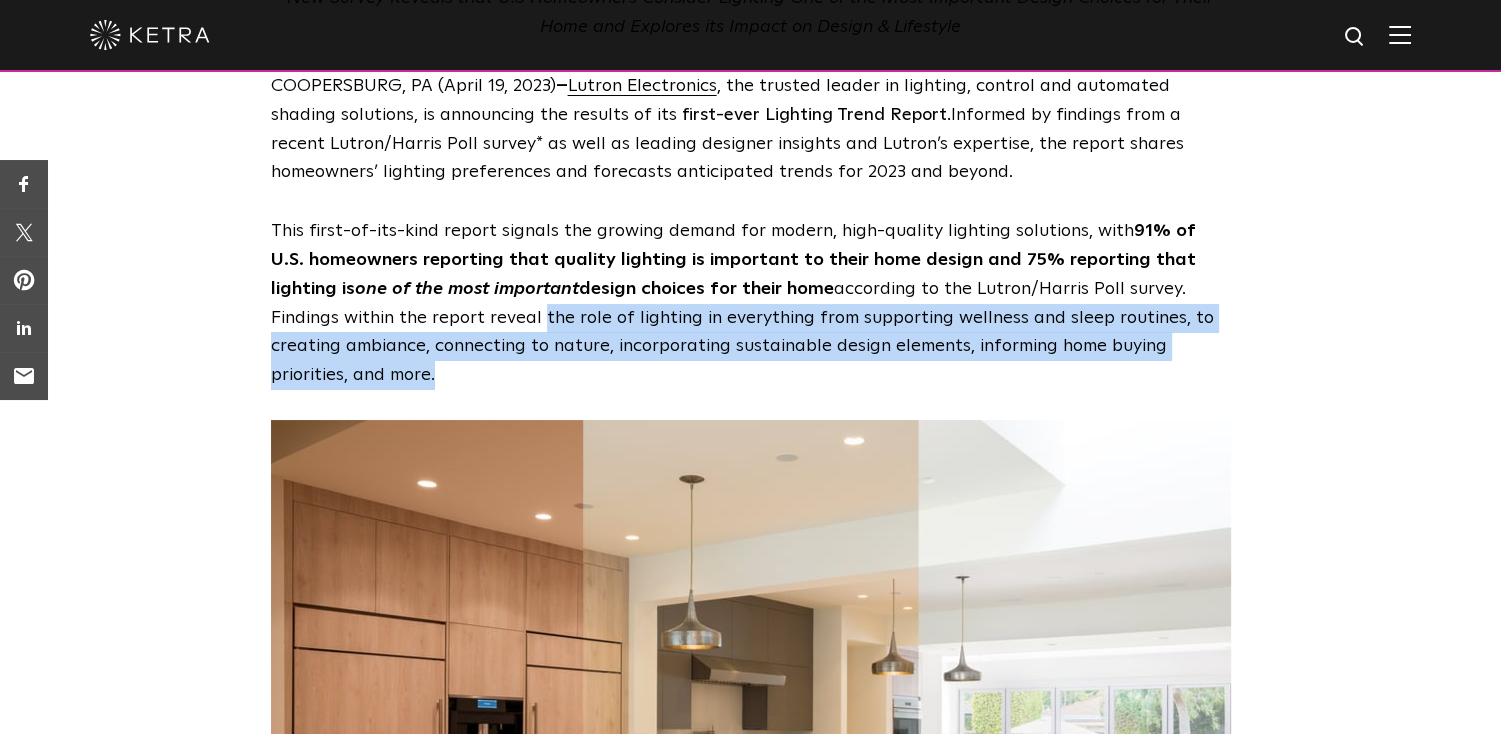 drag, startPoint x: 412, startPoint y: 323, endPoint x: 1226, endPoint y: 359, distance: 814.79565 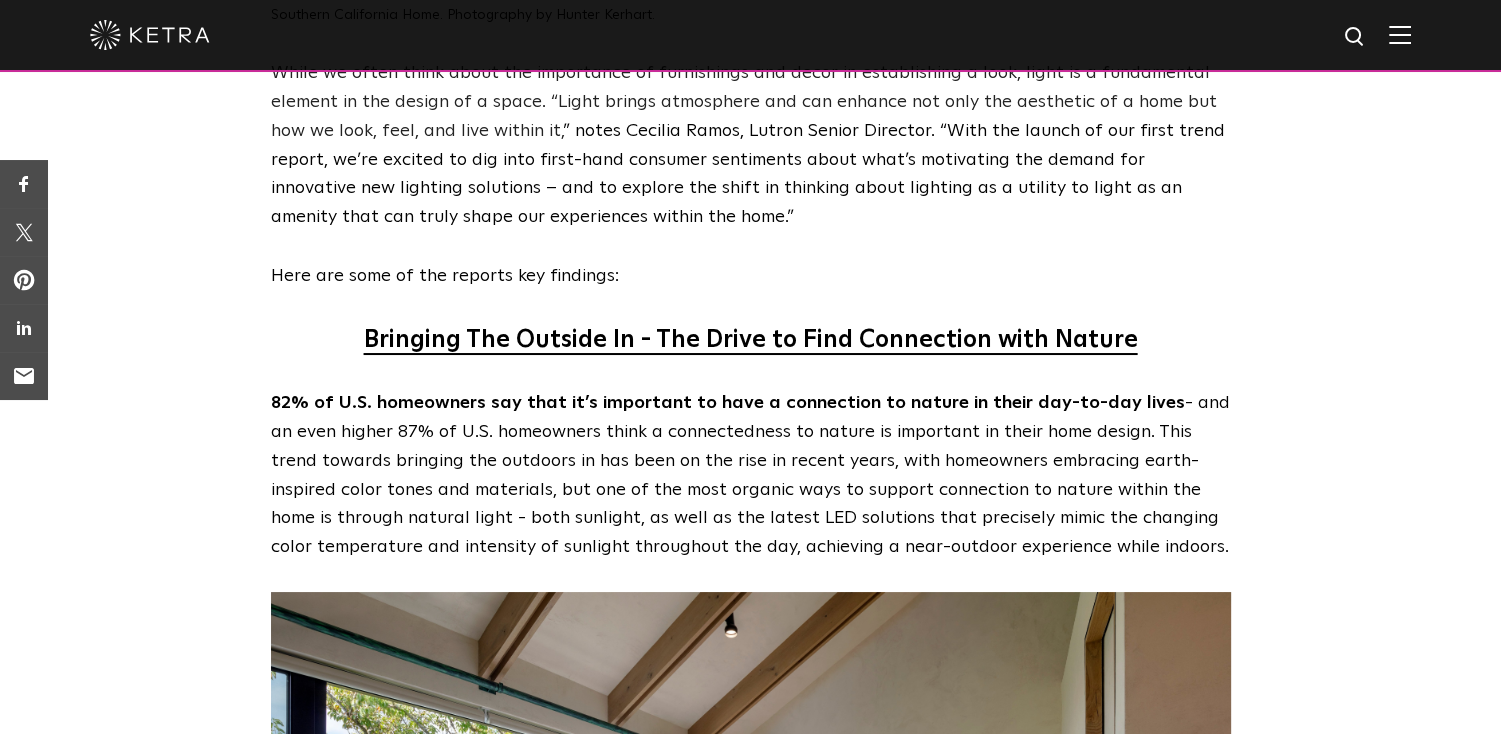 scroll, scrollTop: 1720, scrollLeft: 0, axis: vertical 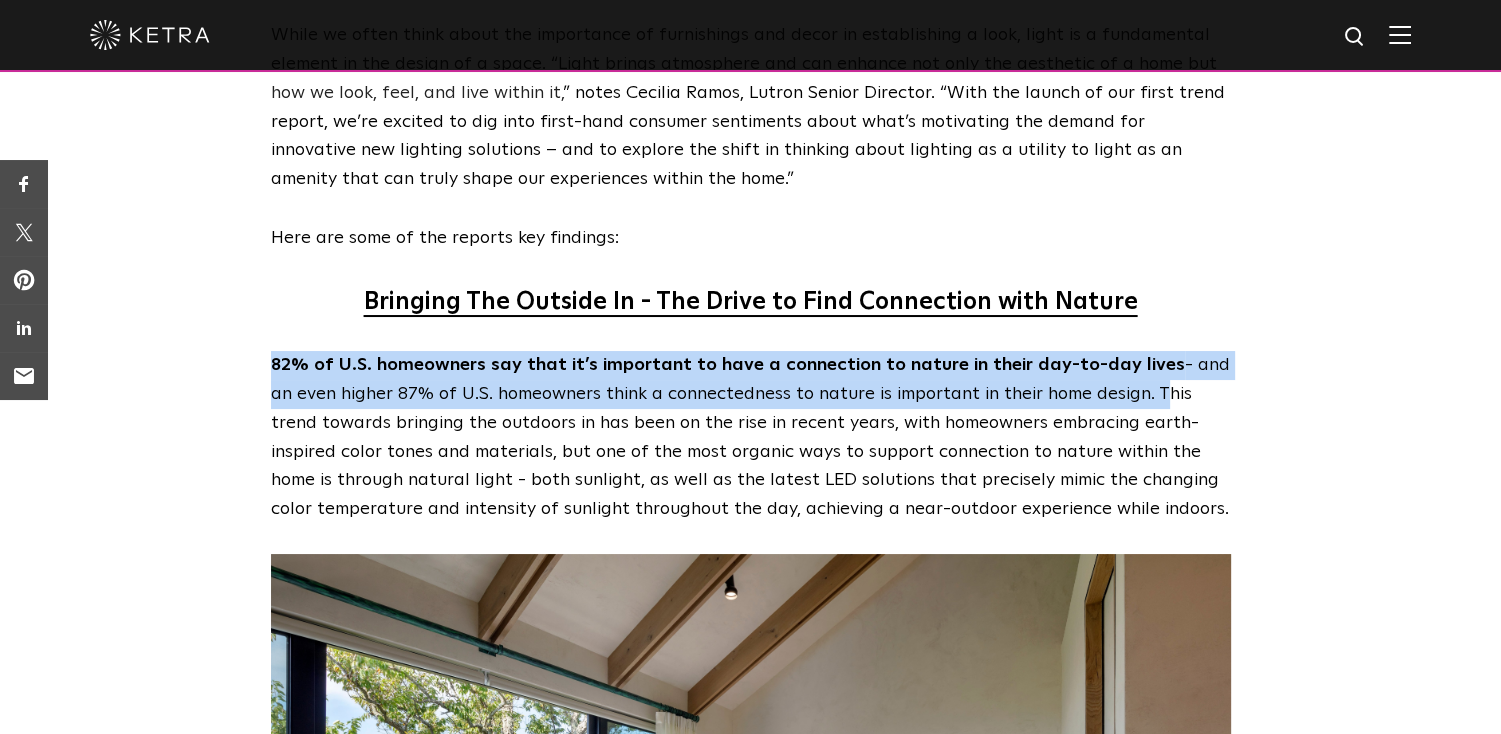 drag, startPoint x: 274, startPoint y: 339, endPoint x: 1122, endPoint y: 363, distance: 848.33954 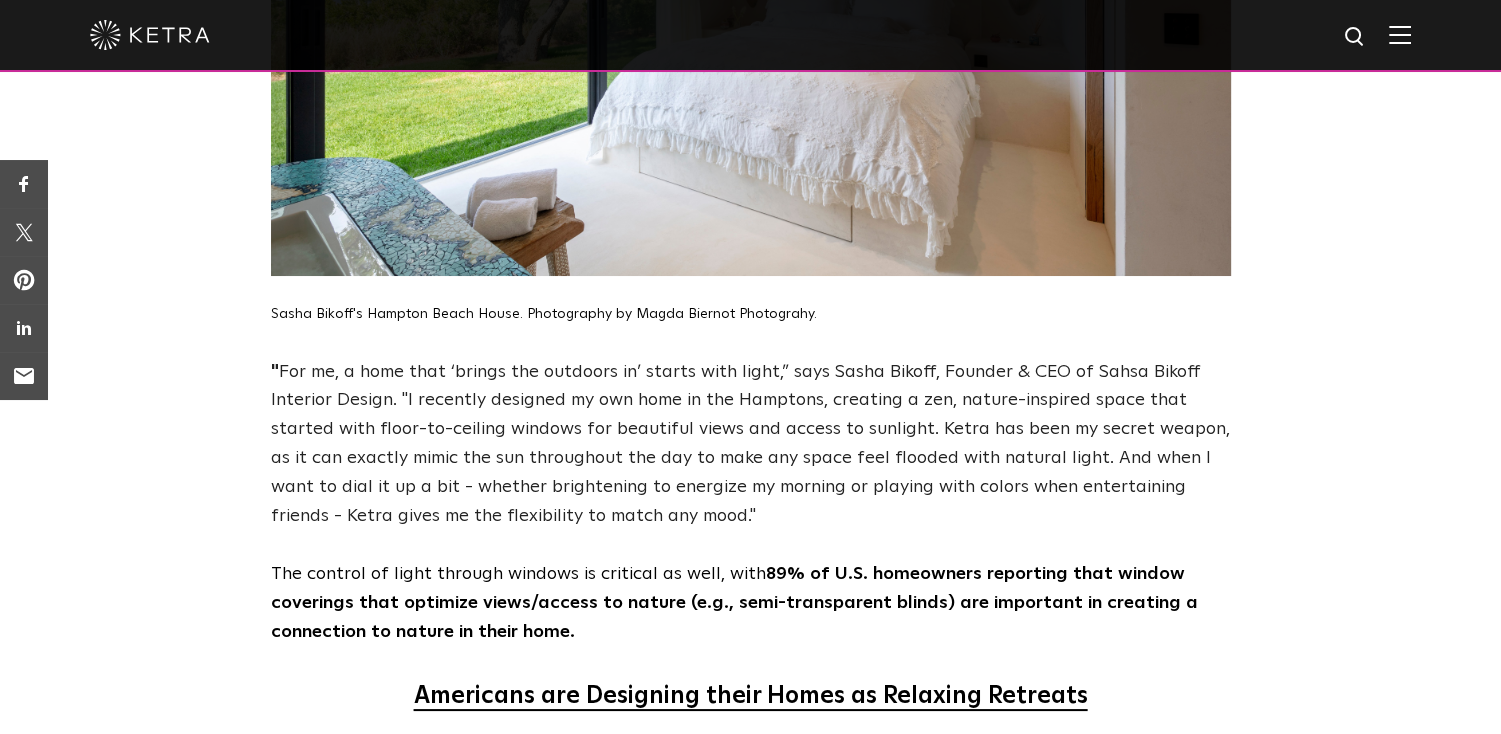 scroll, scrollTop: 2600, scrollLeft: 0, axis: vertical 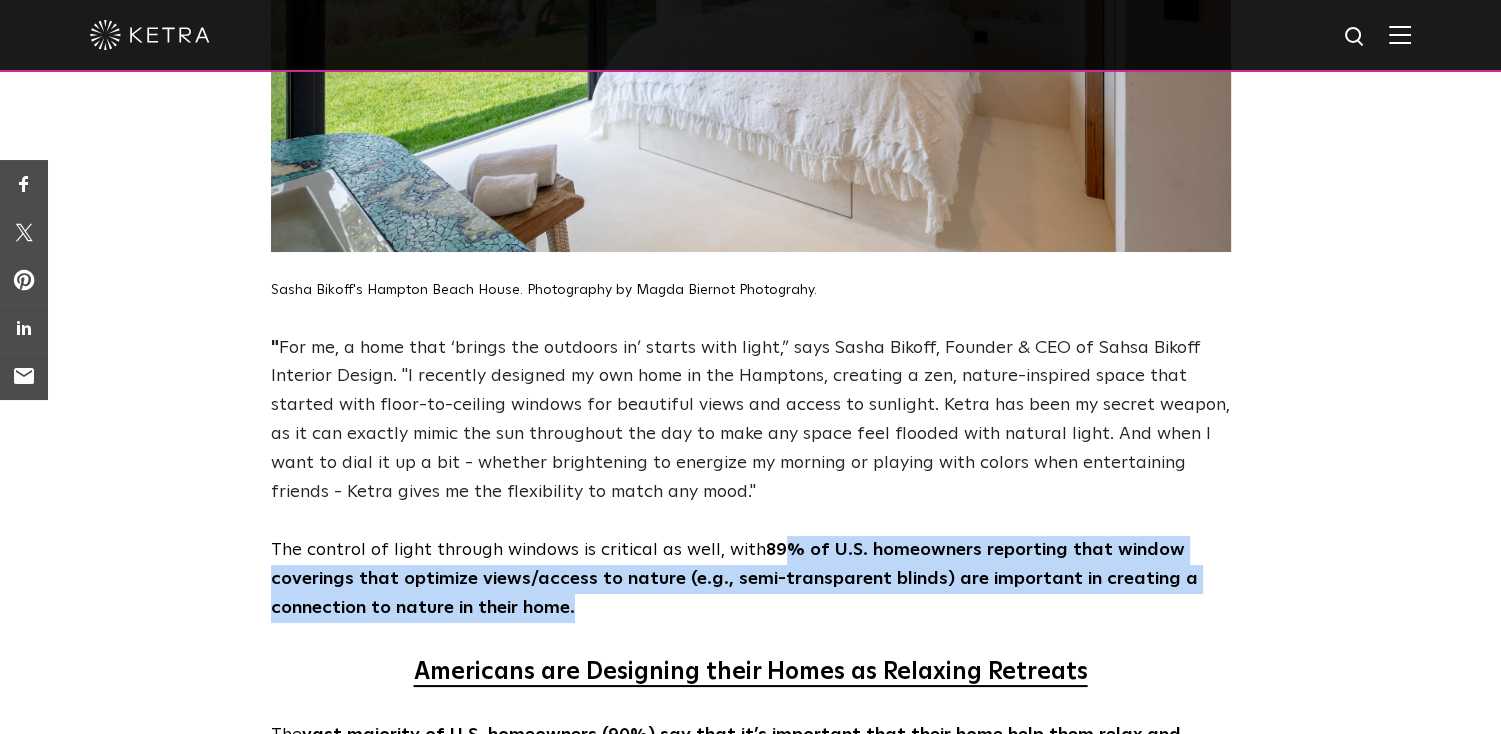drag, startPoint x: 778, startPoint y: 512, endPoint x: 784, endPoint y: 578, distance: 66.27216 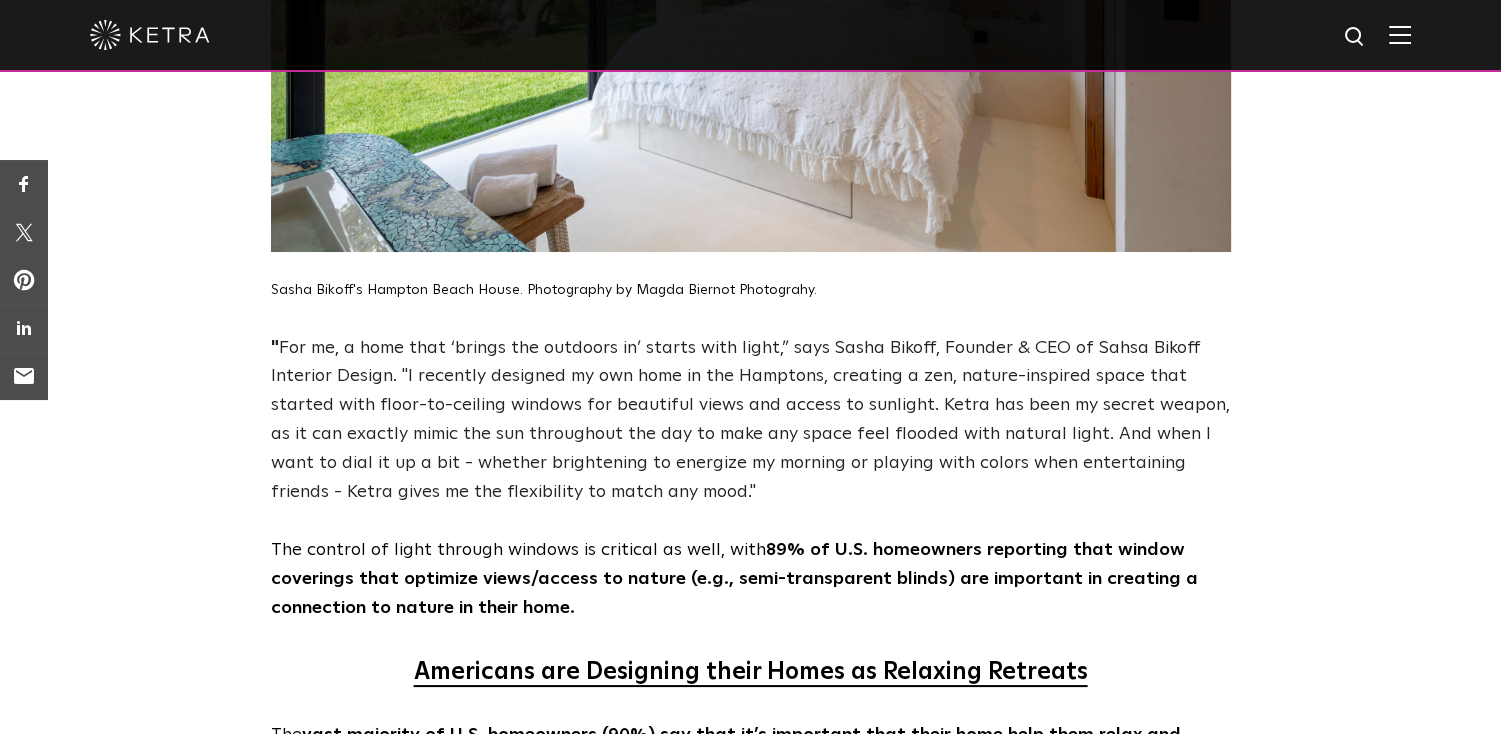 drag, startPoint x: 784, startPoint y: 578, endPoint x: 759, endPoint y: 517, distance: 65.9242 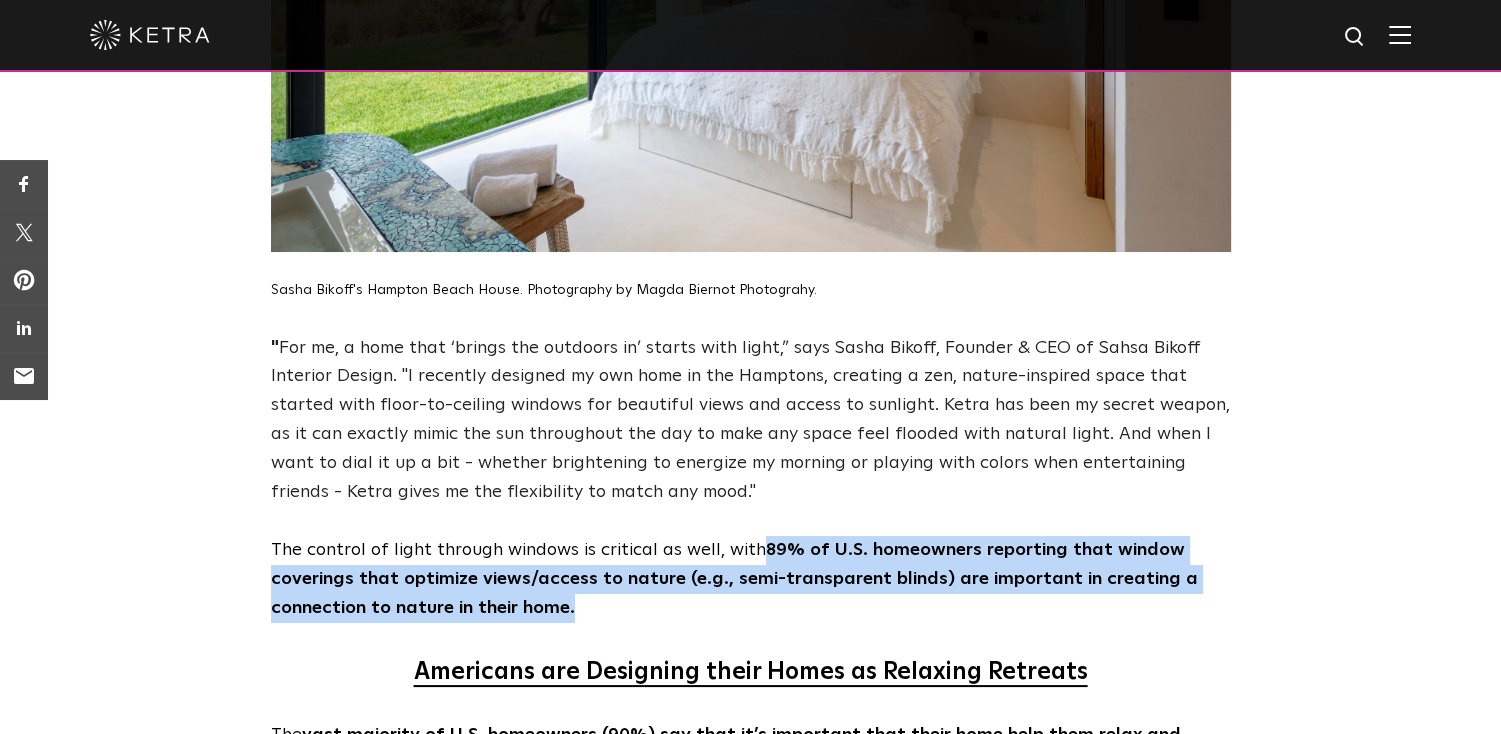 drag, startPoint x: 759, startPoint y: 517, endPoint x: 756, endPoint y: 575, distance: 58.077534 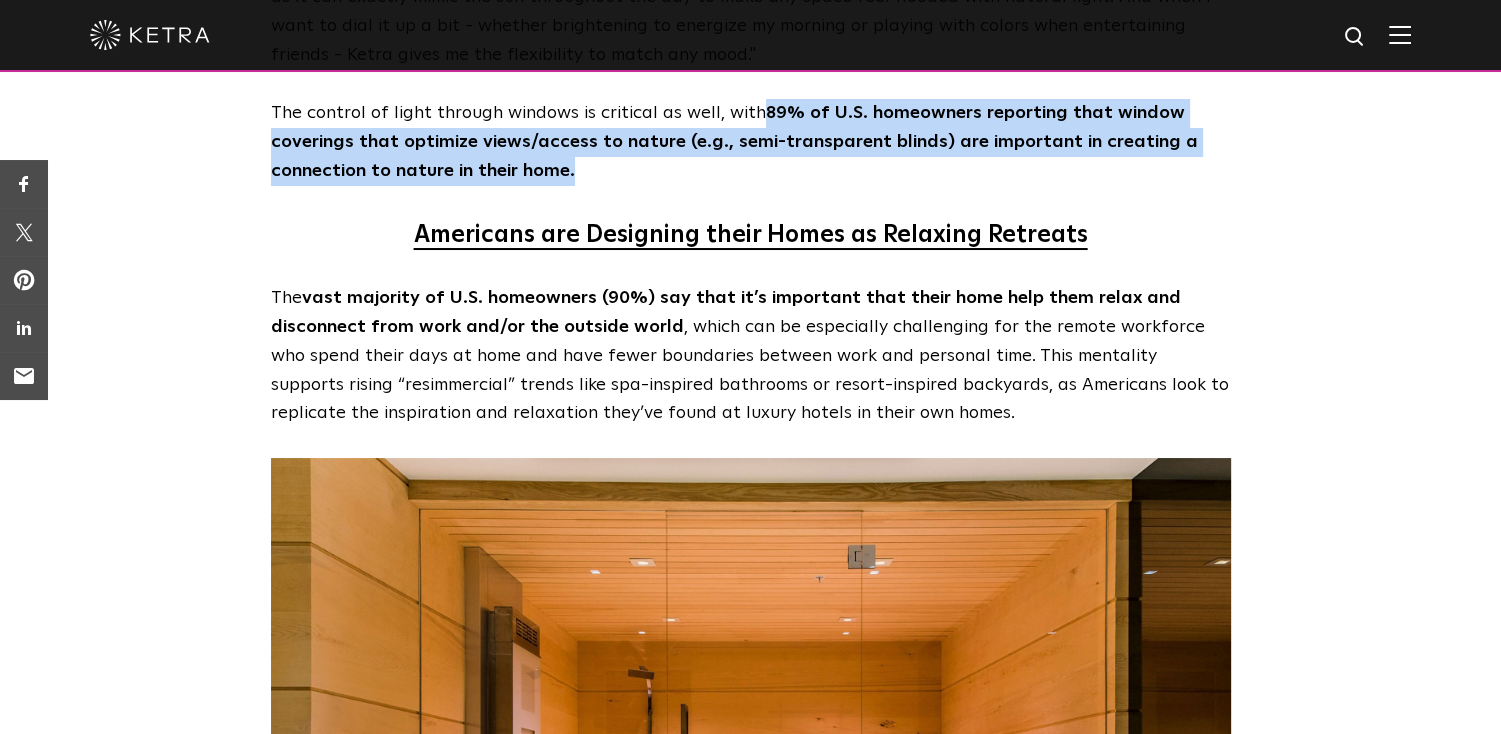 scroll, scrollTop: 3040, scrollLeft: 0, axis: vertical 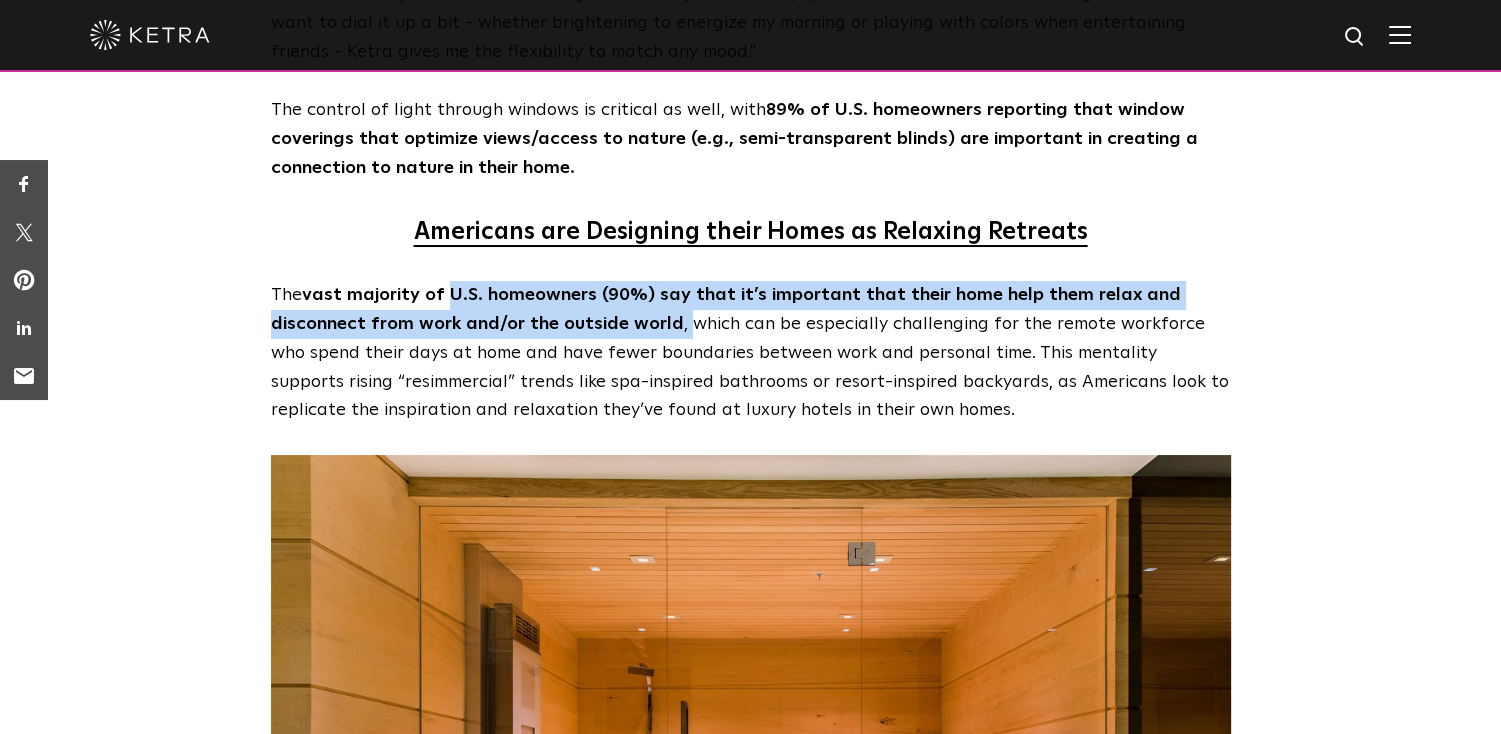 drag, startPoint x: 682, startPoint y: 300, endPoint x: 449, endPoint y: 240, distance: 240.60133 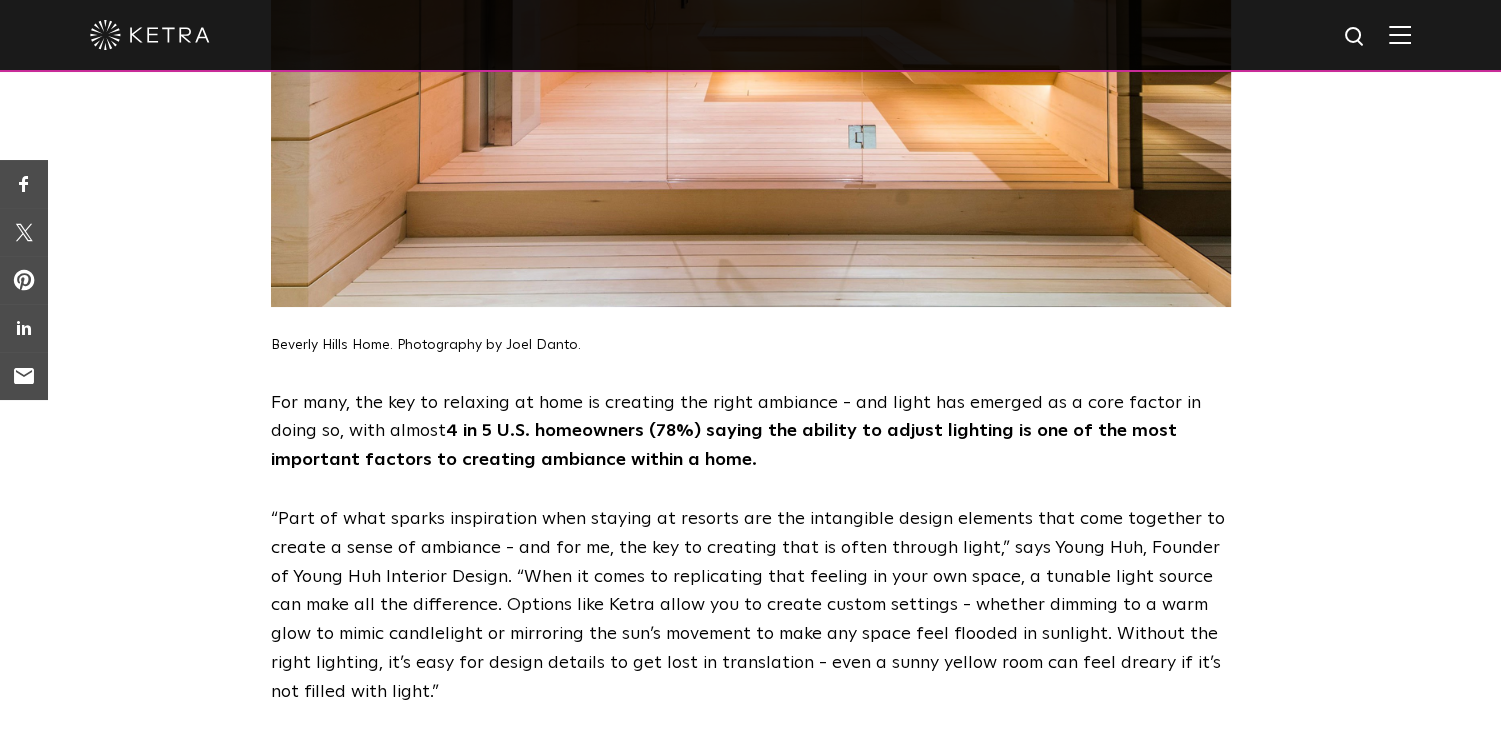 scroll, scrollTop: 3880, scrollLeft: 0, axis: vertical 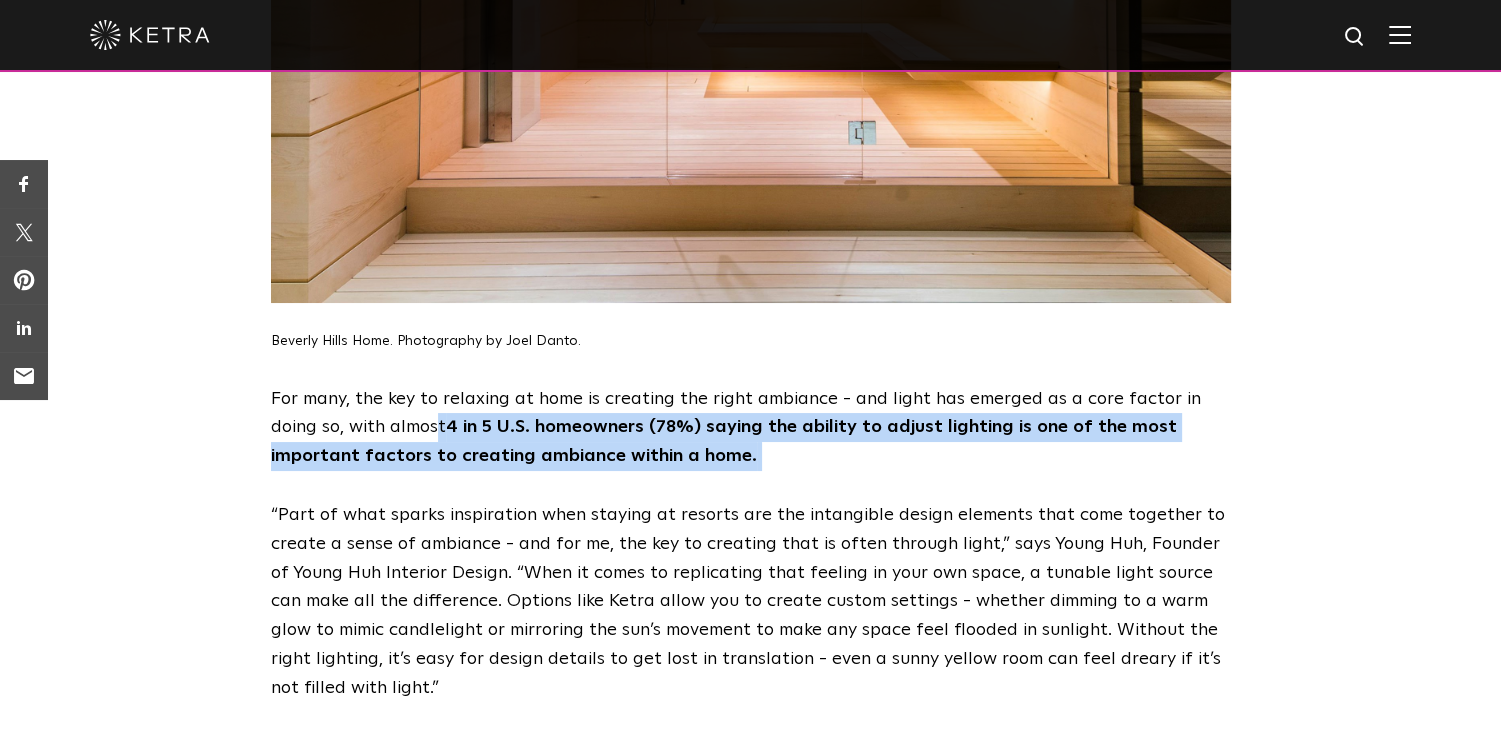 drag, startPoint x: 440, startPoint y: 401, endPoint x: 758, endPoint y: 423, distance: 318.7601 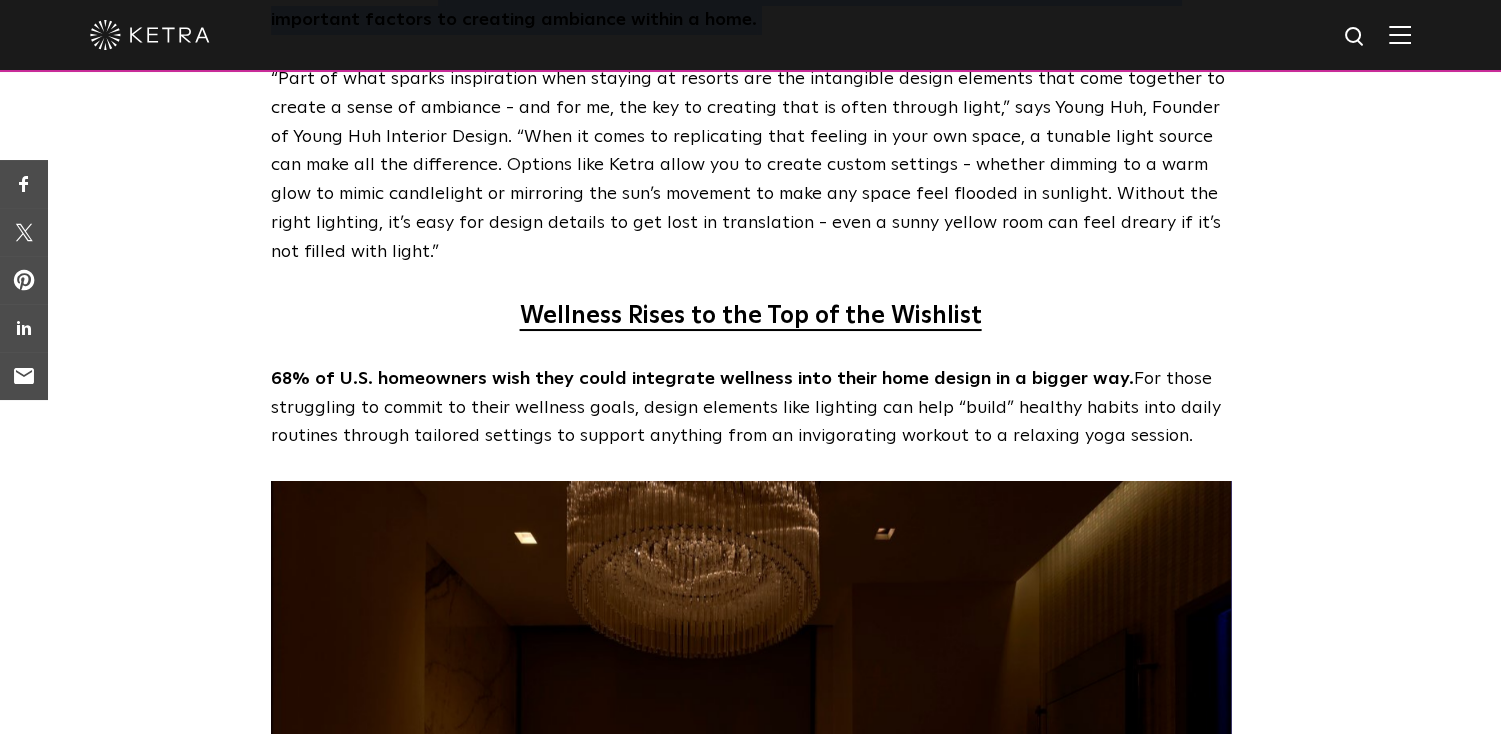 scroll, scrollTop: 4320, scrollLeft: 0, axis: vertical 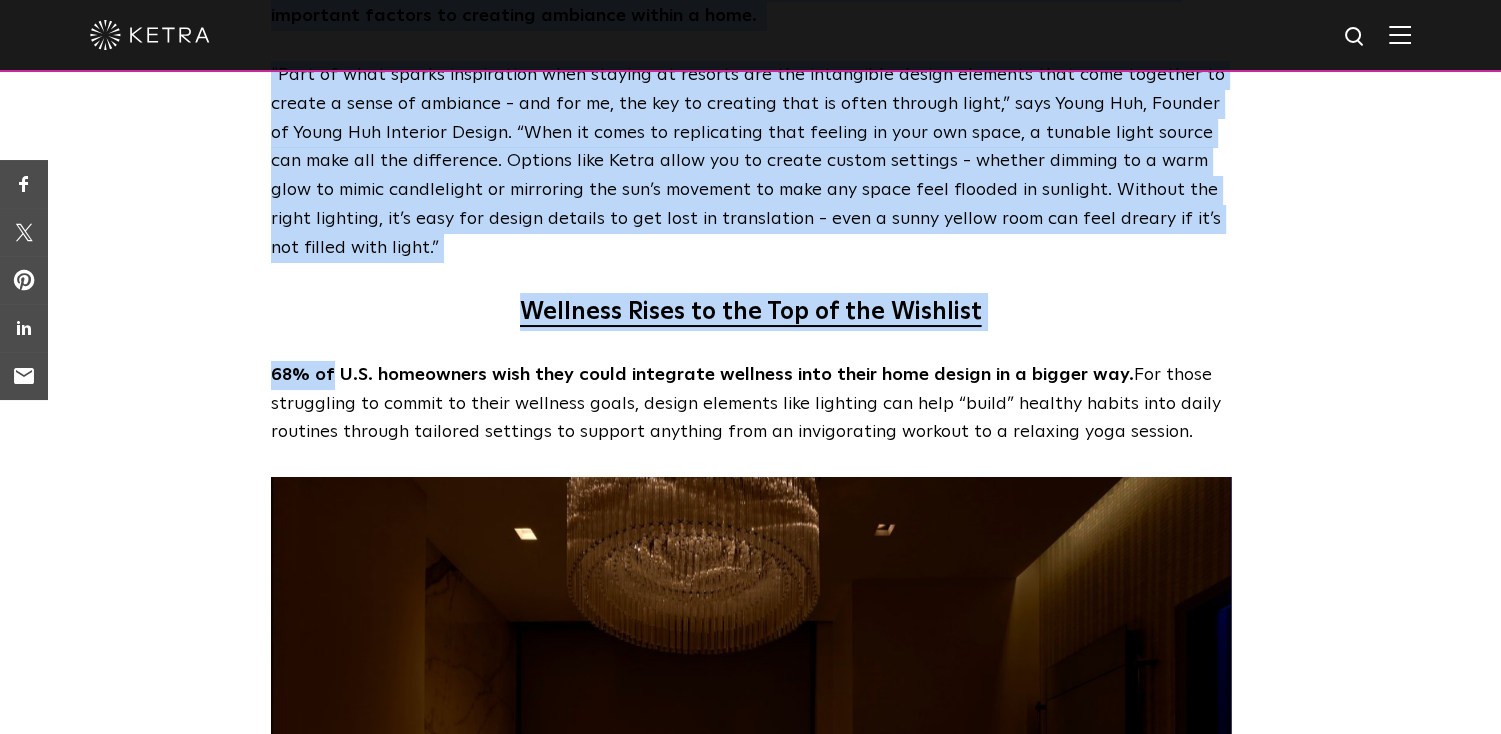 drag, startPoint x: 258, startPoint y: 341, endPoint x: 332, endPoint y: 352, distance: 74.8131 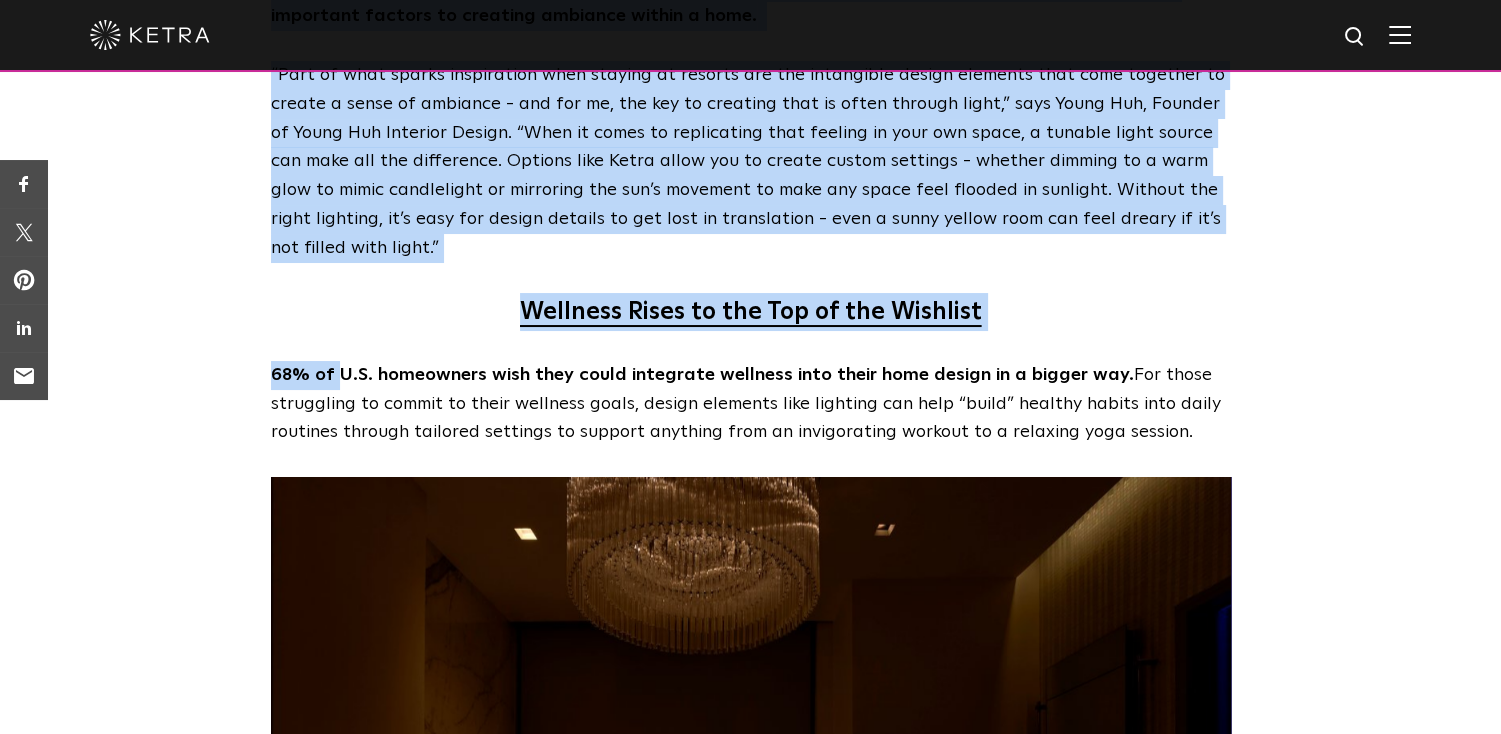 click on "68% of U.S. homeowners wish they could integrate wellness into their home design in a bigger way." at bounding box center [702, 375] 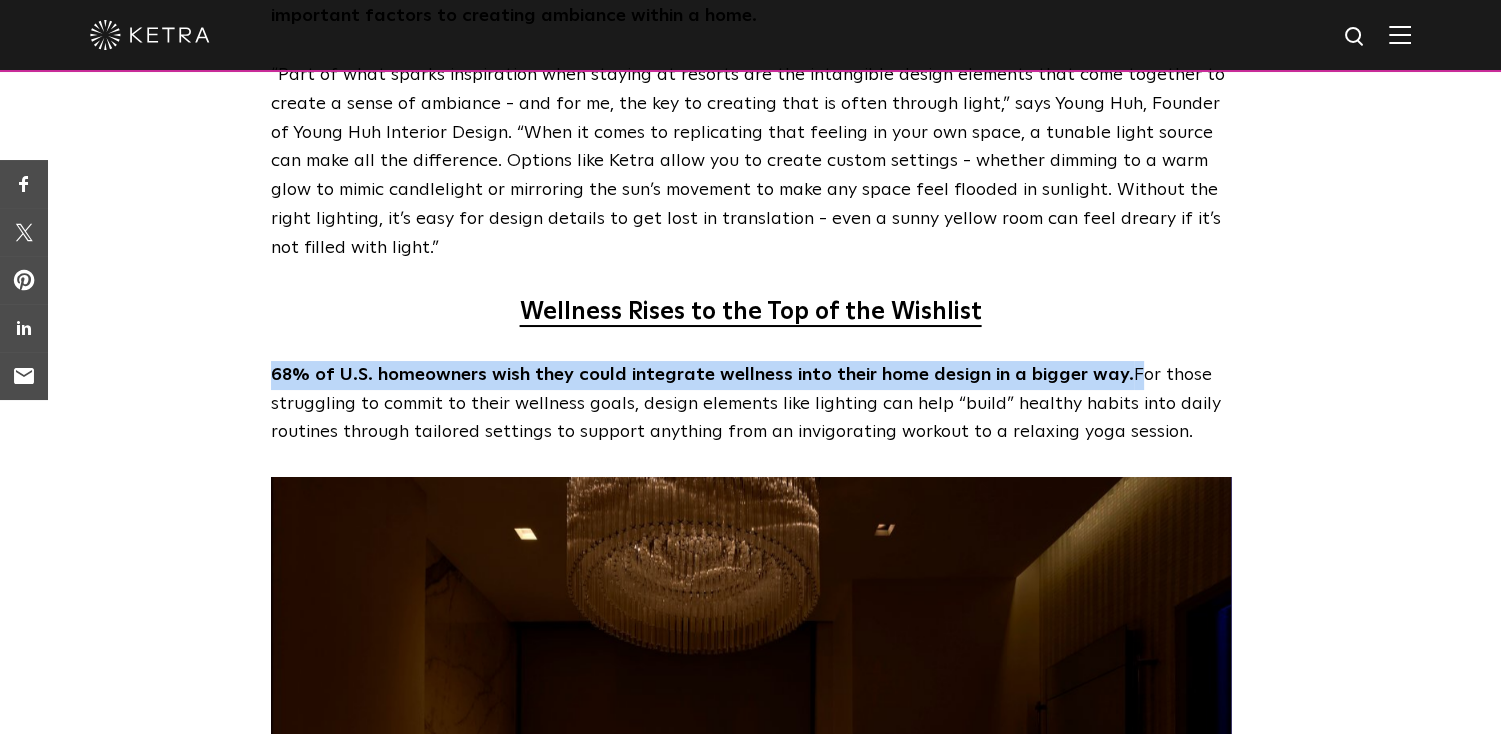 drag, startPoint x: 273, startPoint y: 351, endPoint x: 1121, endPoint y: 327, distance: 848.33954 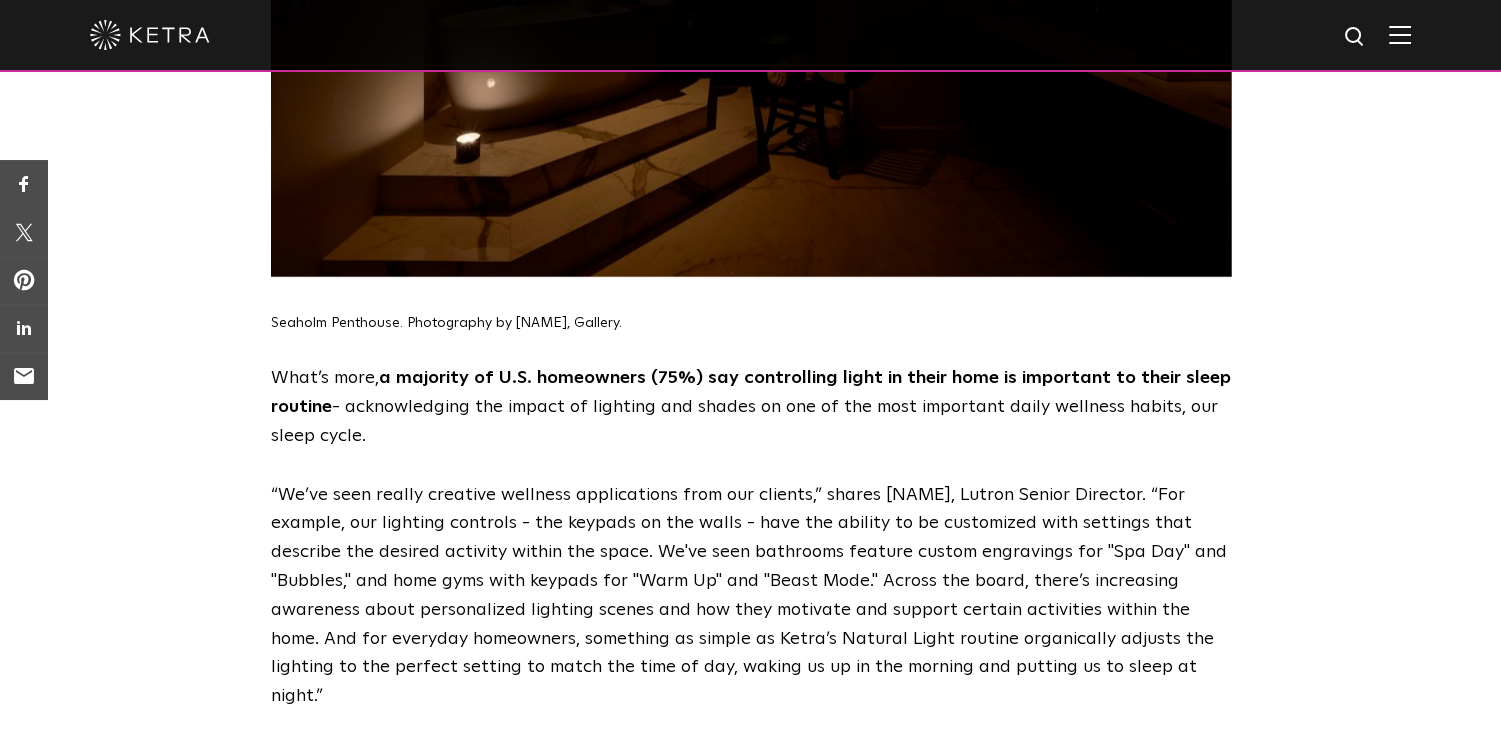 scroll, scrollTop: 5280, scrollLeft: 0, axis: vertical 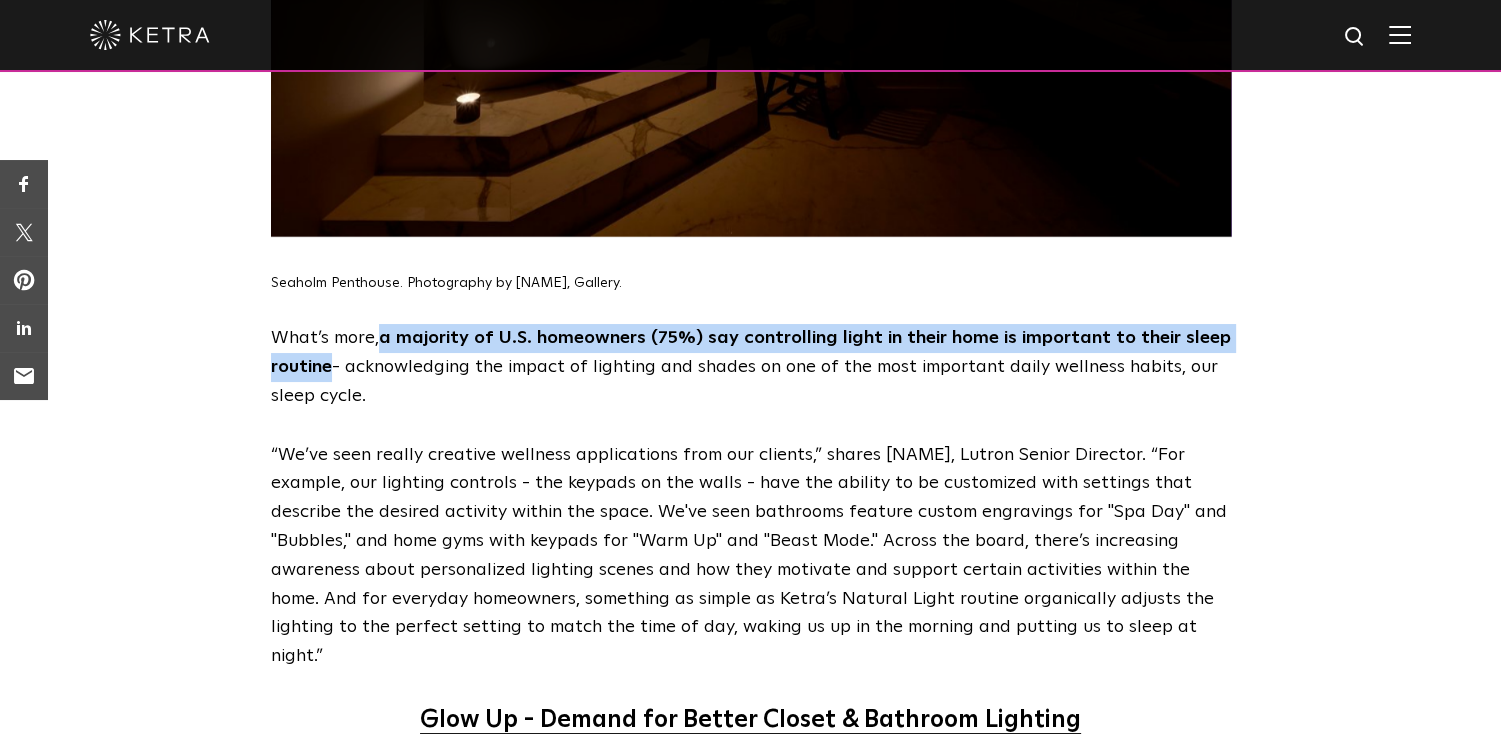 drag, startPoint x: 333, startPoint y: 343, endPoint x: 377, endPoint y: 316, distance: 51.62364 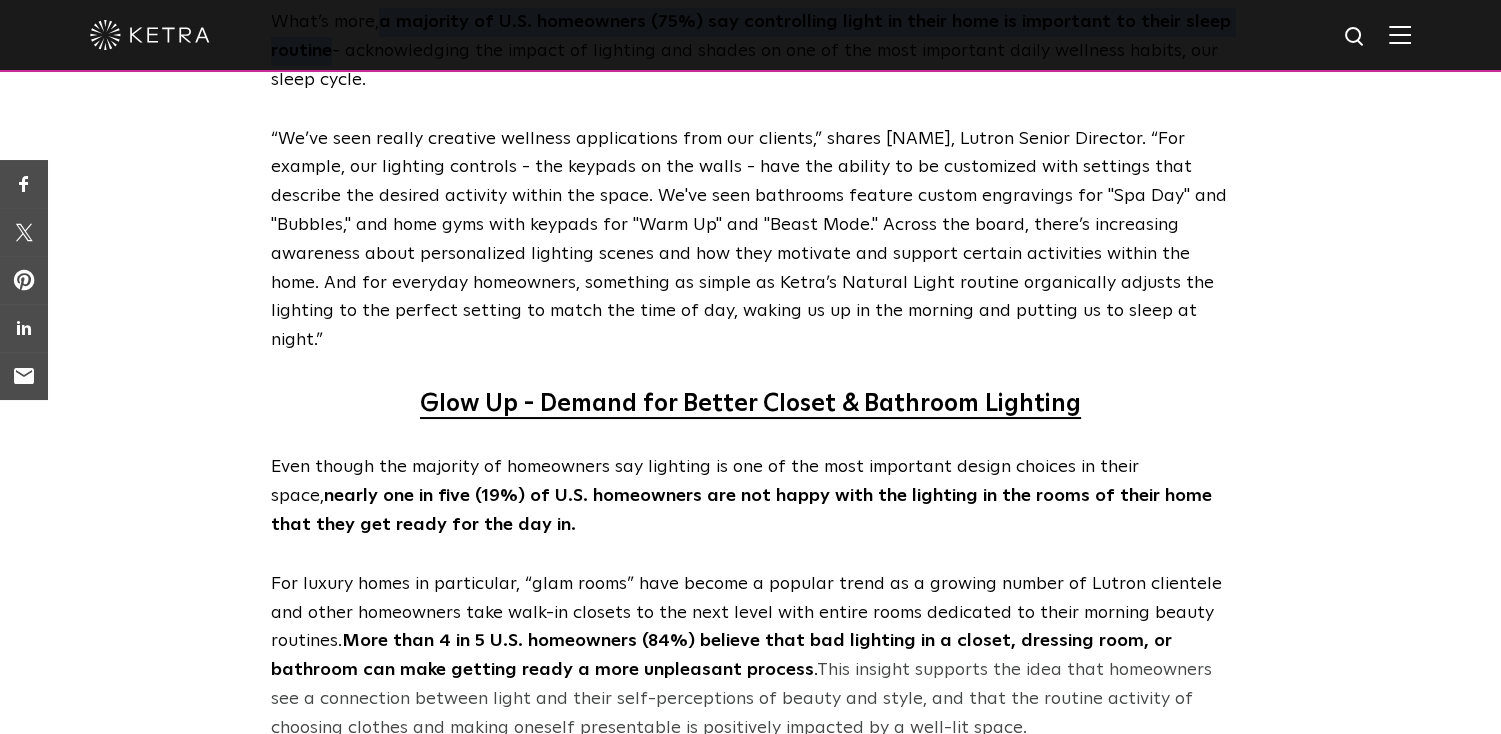 scroll, scrollTop: 5600, scrollLeft: 0, axis: vertical 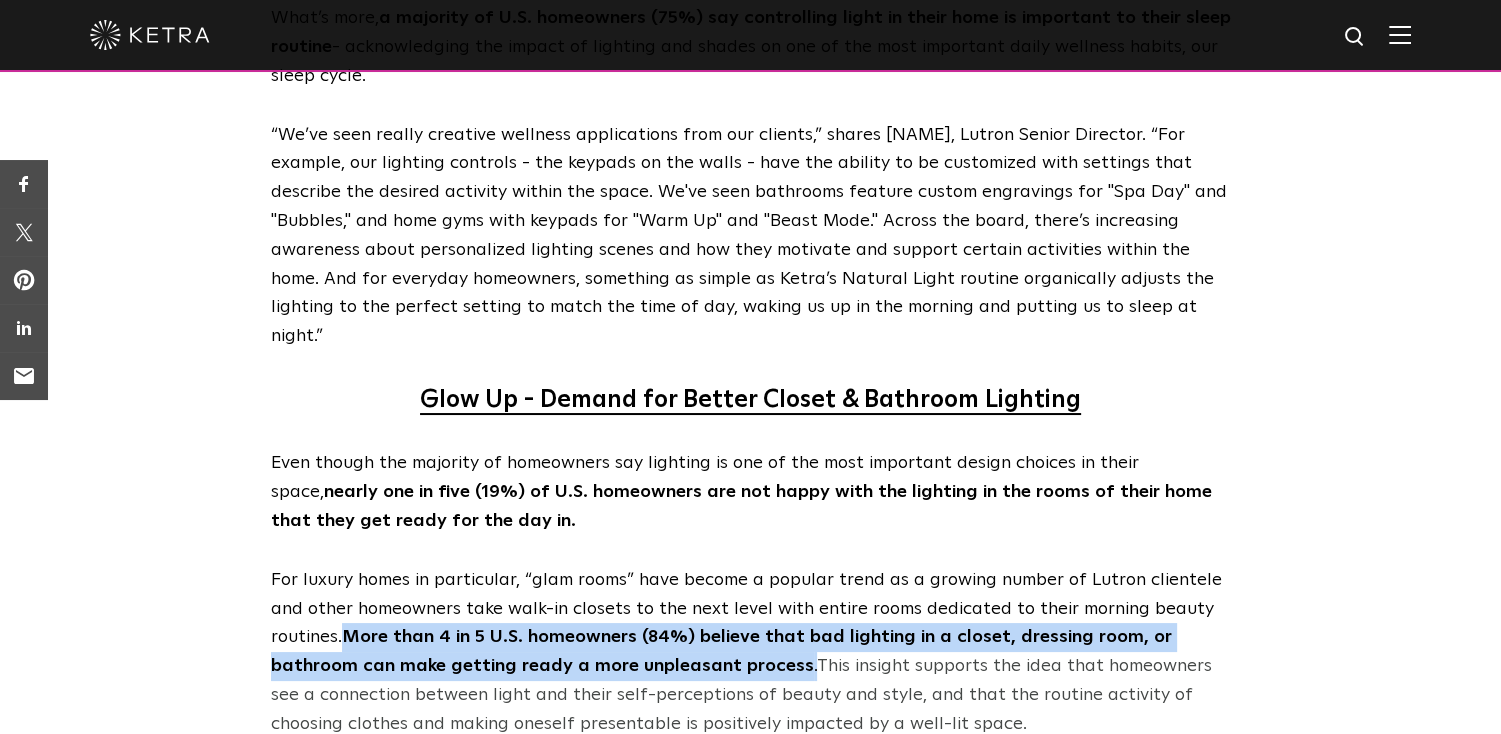 drag, startPoint x: 799, startPoint y: 610, endPoint x: 340, endPoint y: 591, distance: 459.39307 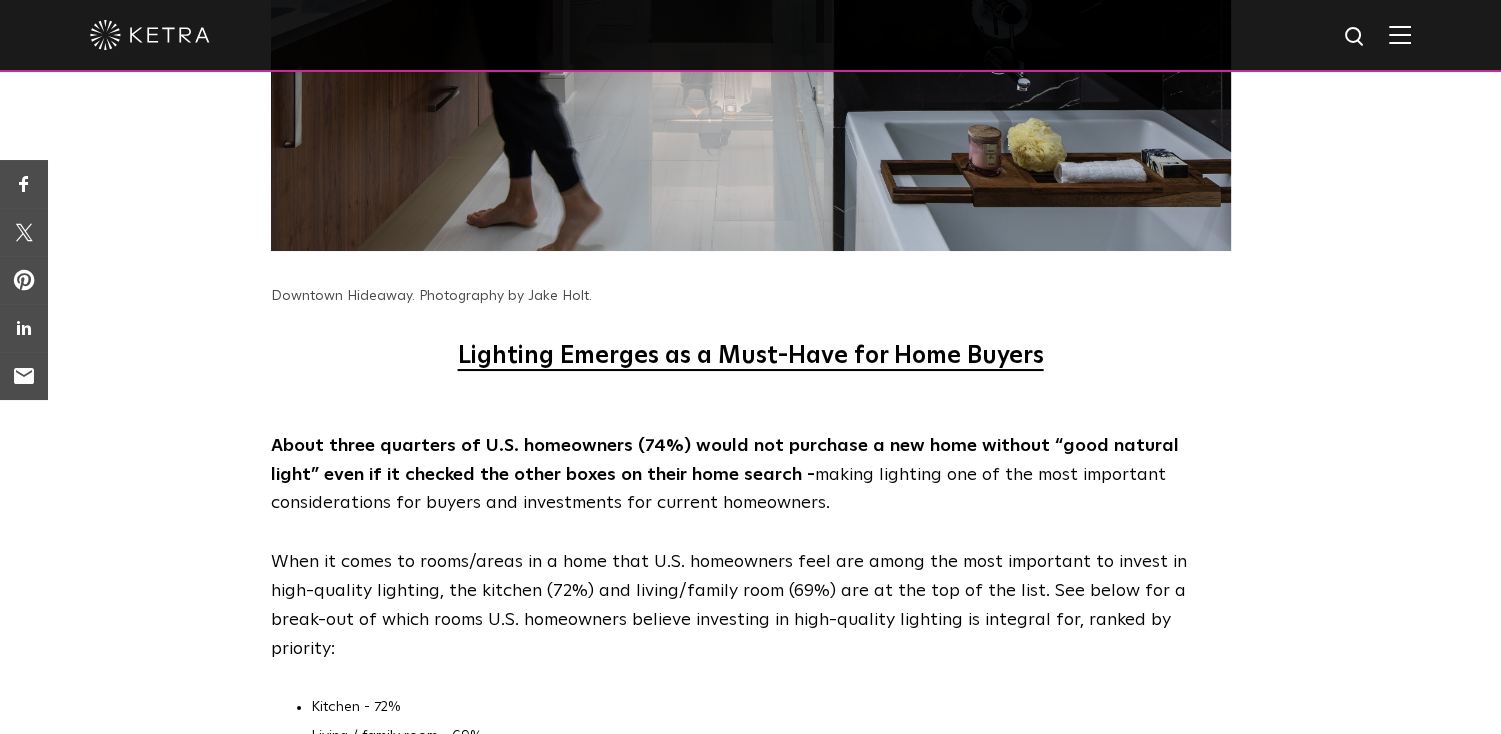 scroll, scrollTop: 6800, scrollLeft: 0, axis: vertical 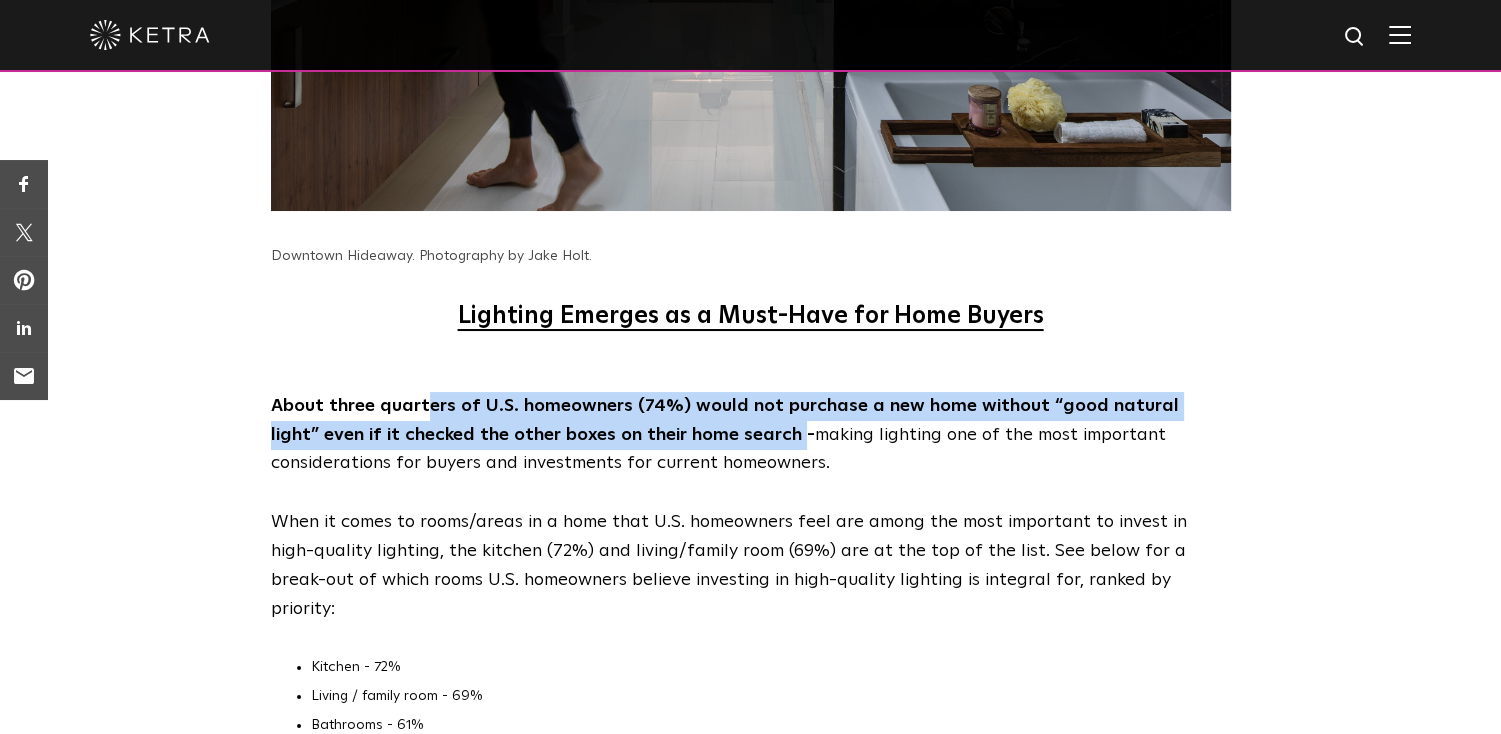drag, startPoint x: 741, startPoint y: 384, endPoint x: 427, endPoint y: 321, distance: 320.25772 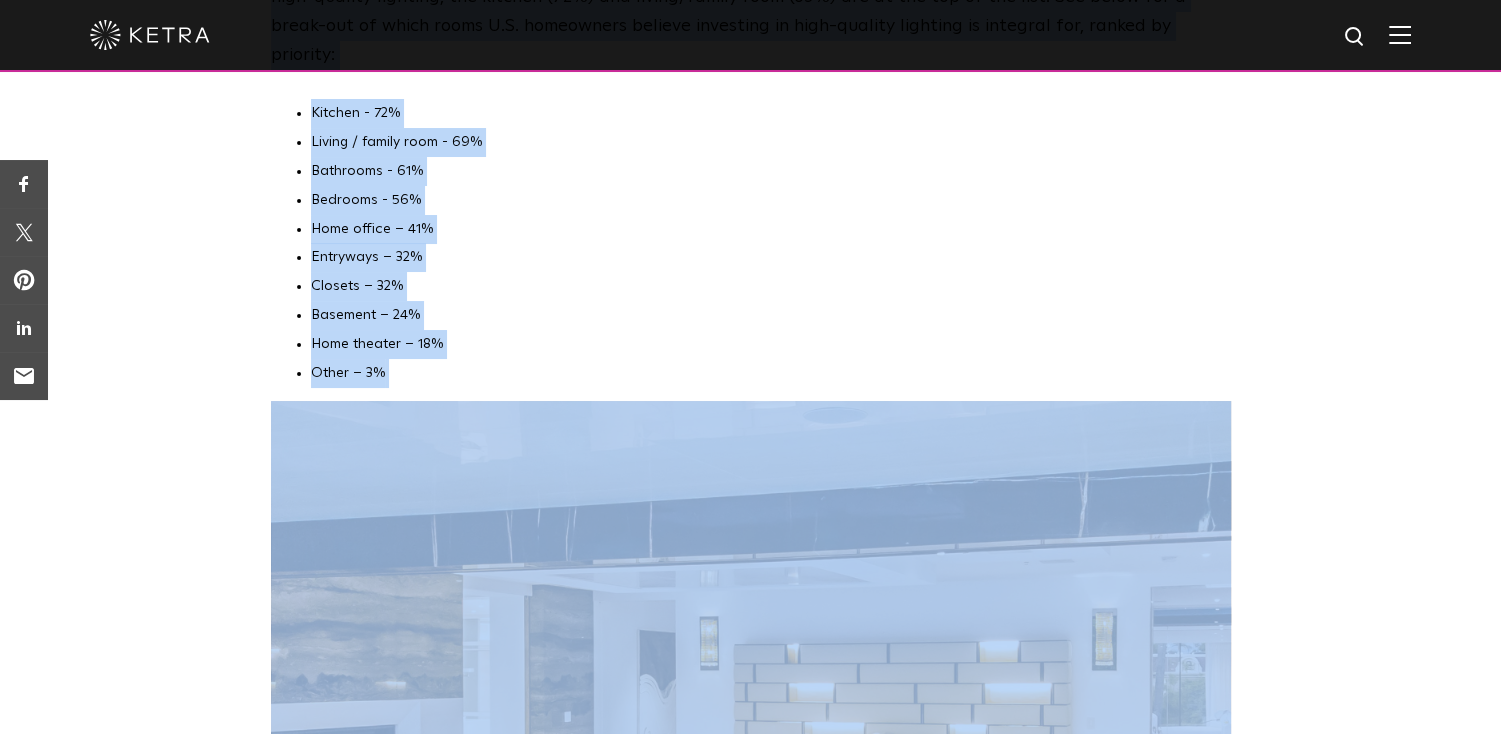 scroll, scrollTop: 7309, scrollLeft: 0, axis: vertical 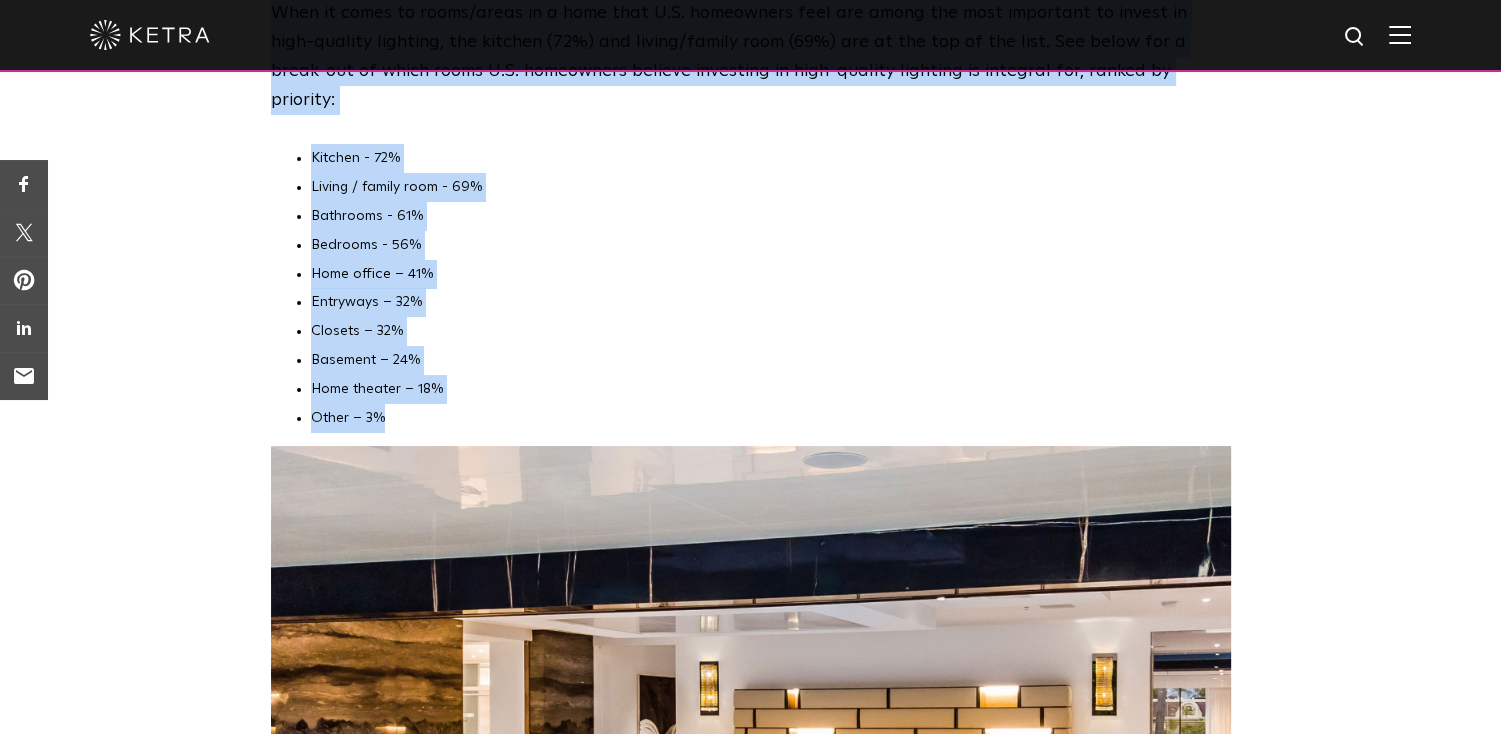 drag, startPoint x: 427, startPoint y: 321, endPoint x: 588, endPoint y: 340, distance: 162.11725 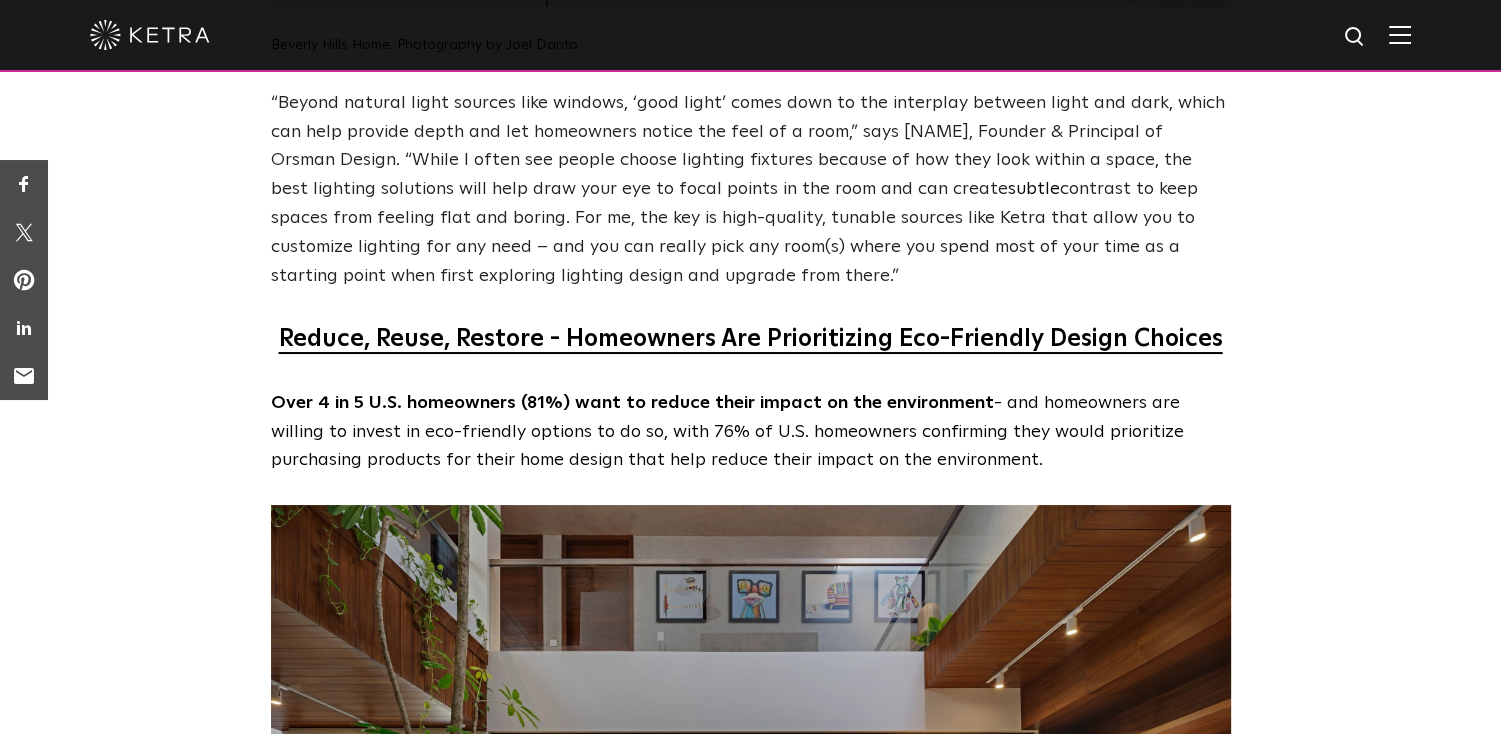 scroll, scrollTop: 8512, scrollLeft: 0, axis: vertical 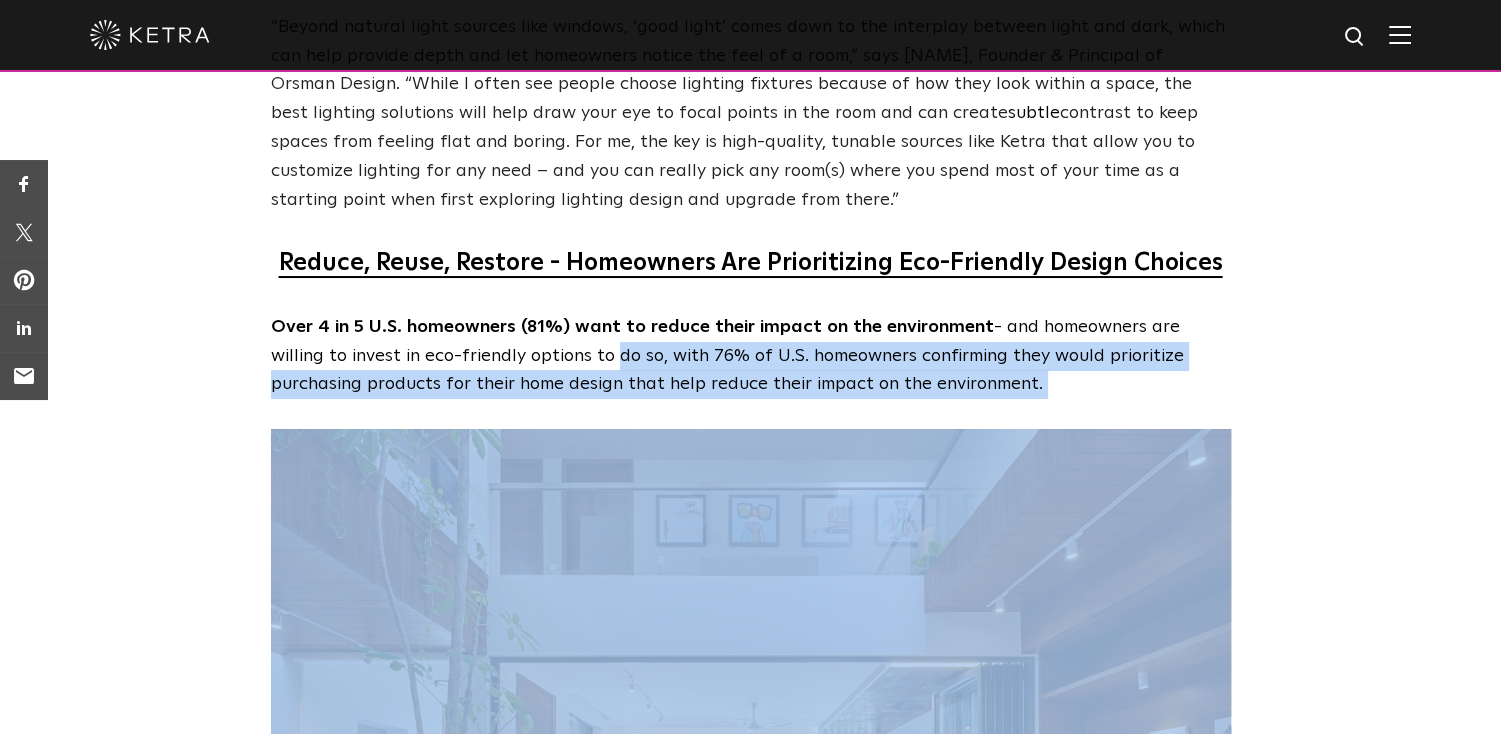 drag, startPoint x: 268, startPoint y: 244, endPoint x: 554, endPoint y: 259, distance: 286.3931 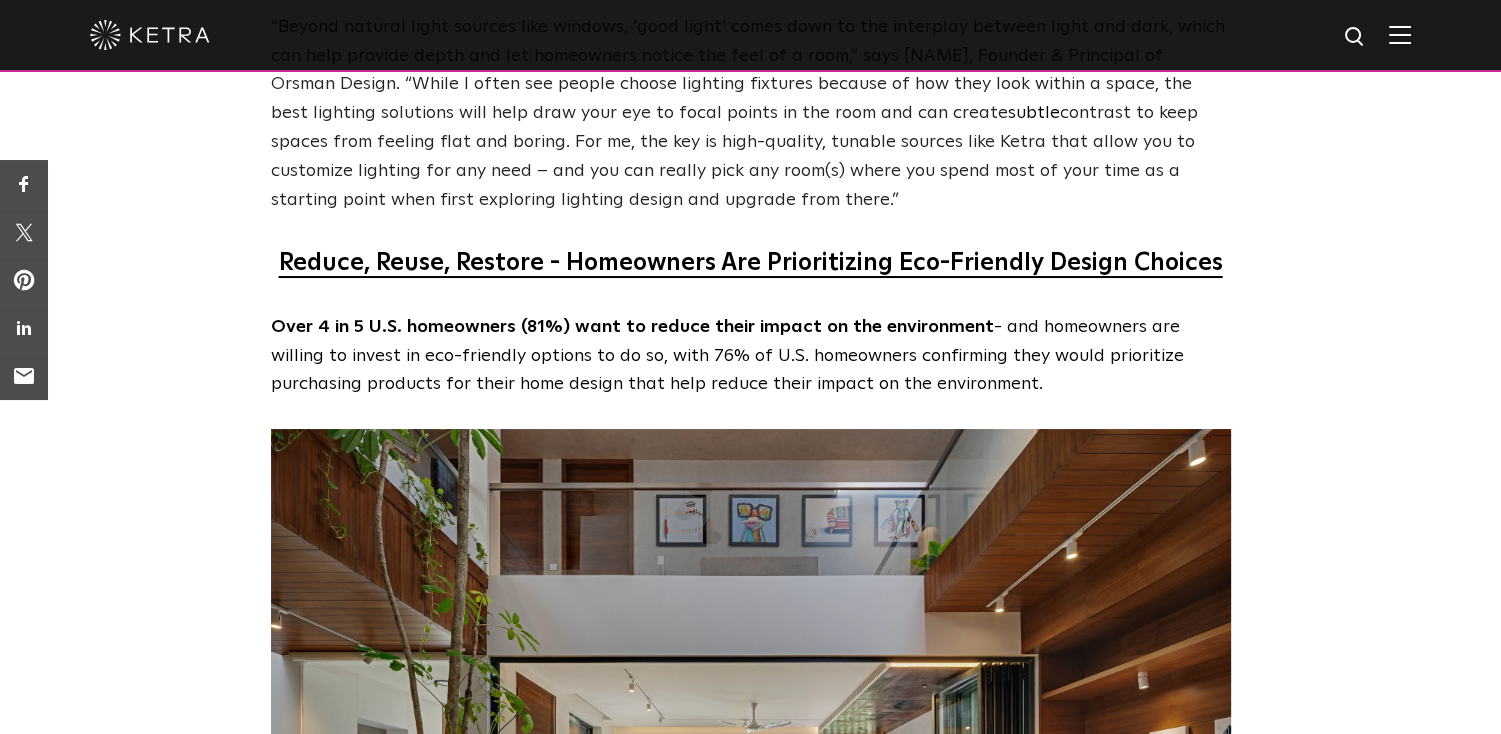 click on "Over 4 in 5 U.S. homeowners (81%) want to reduce their impact on the environment  - and homeowners are willing to invest in eco-friendly options to do so, with 76% of U.S. homeowners confirming they would prioritize purchasing products for their home design that help reduce their impact on the environment." at bounding box center (751, 356) 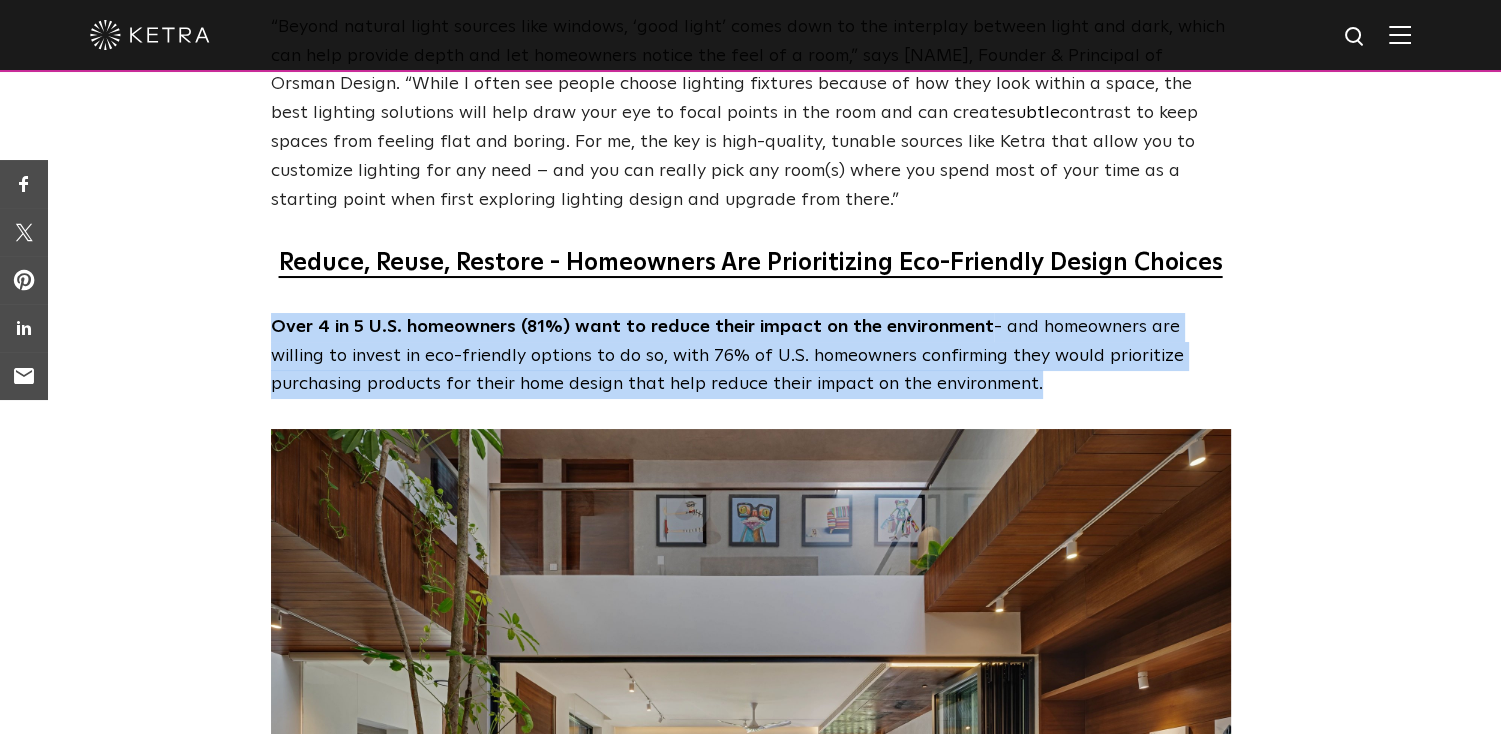 drag, startPoint x: 936, startPoint y: 299, endPoint x: 273, endPoint y: 231, distance: 666.478 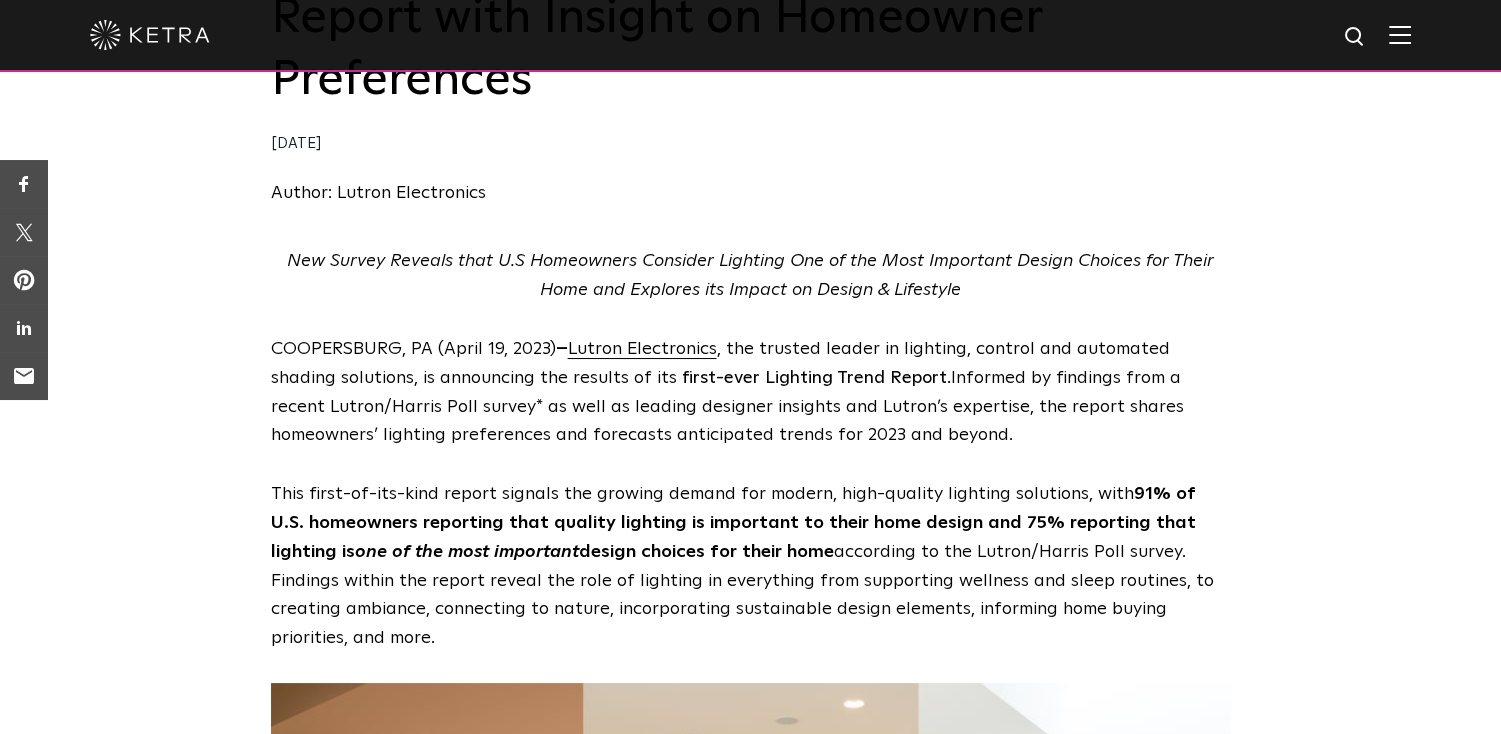 scroll, scrollTop: 0, scrollLeft: 0, axis: both 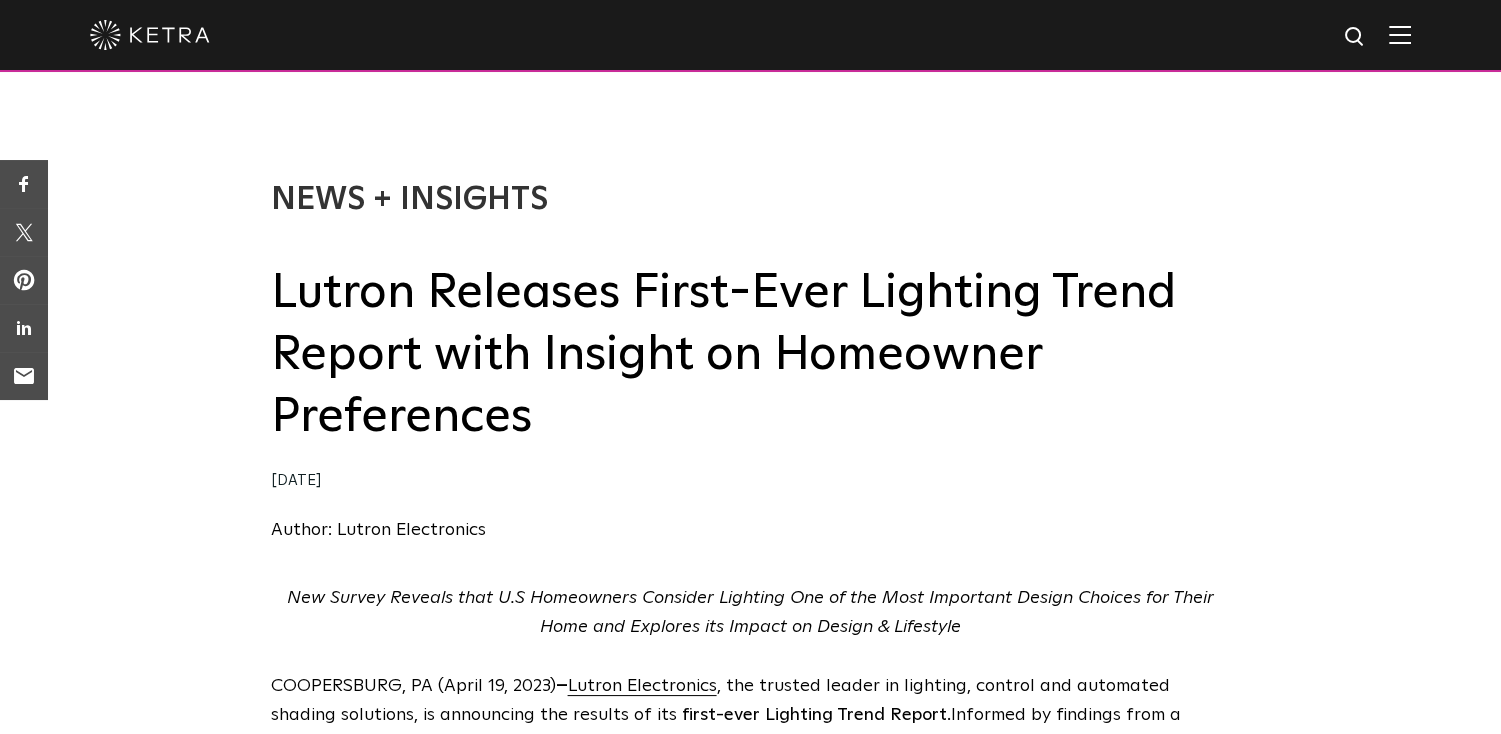 click on "Lutron Releases First-Ever Lighting Trend Report with Insight on Homeowner Preferences" at bounding box center (751, 355) 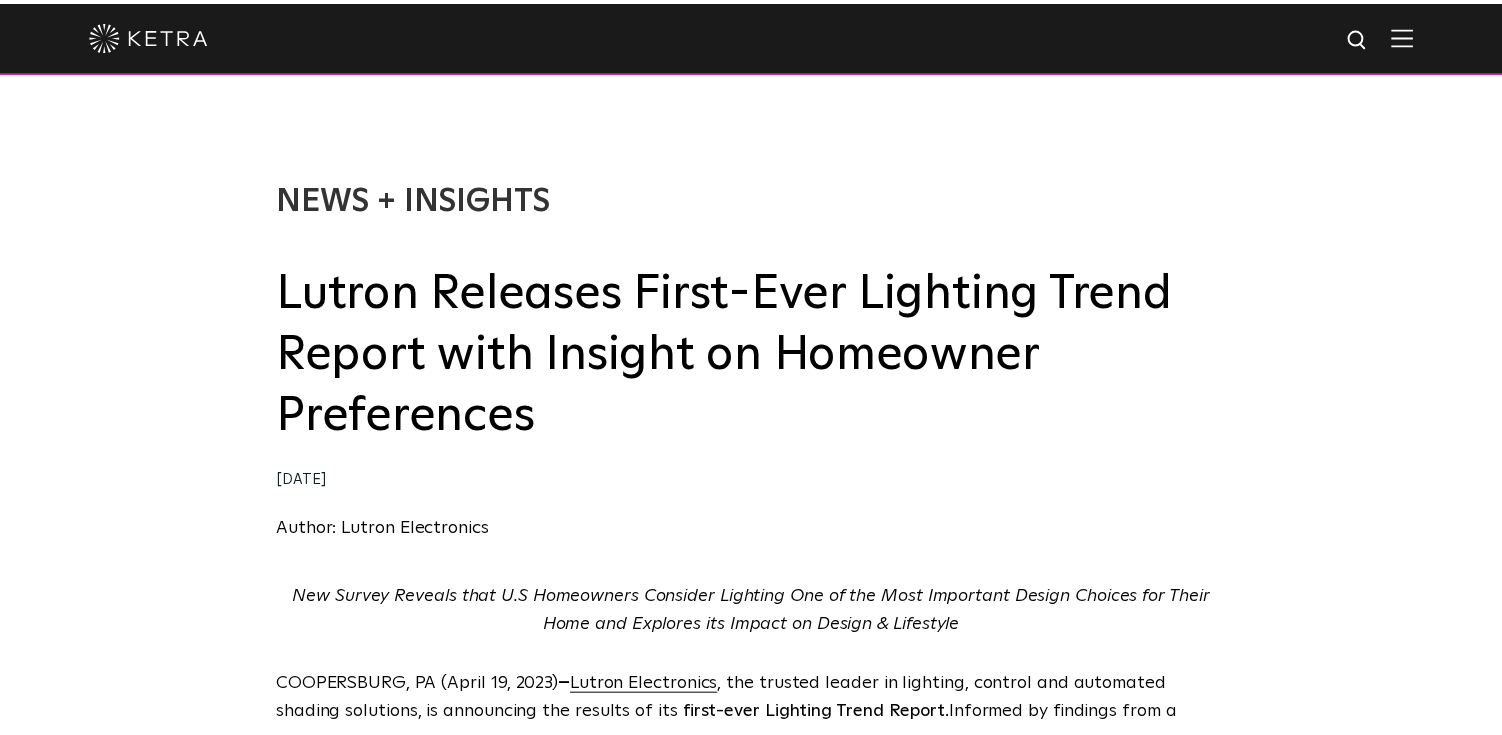 scroll, scrollTop: 0, scrollLeft: 0, axis: both 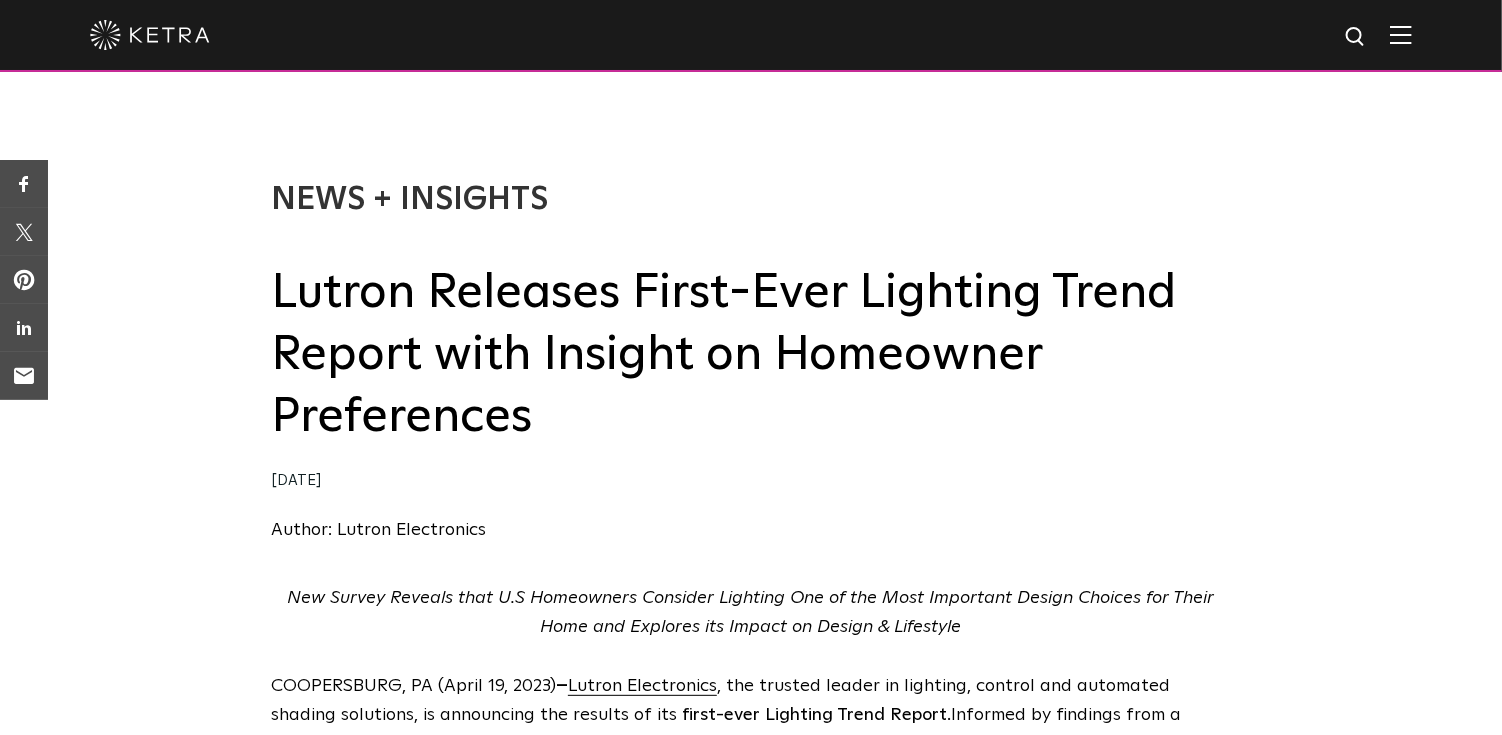 click on "News + Insights
Lutron Releases First-Ever Lighting Trend Report with Insight on Homeowner Preferences
[DATE]
Author: Lutron Electronics" at bounding box center (751, 342) 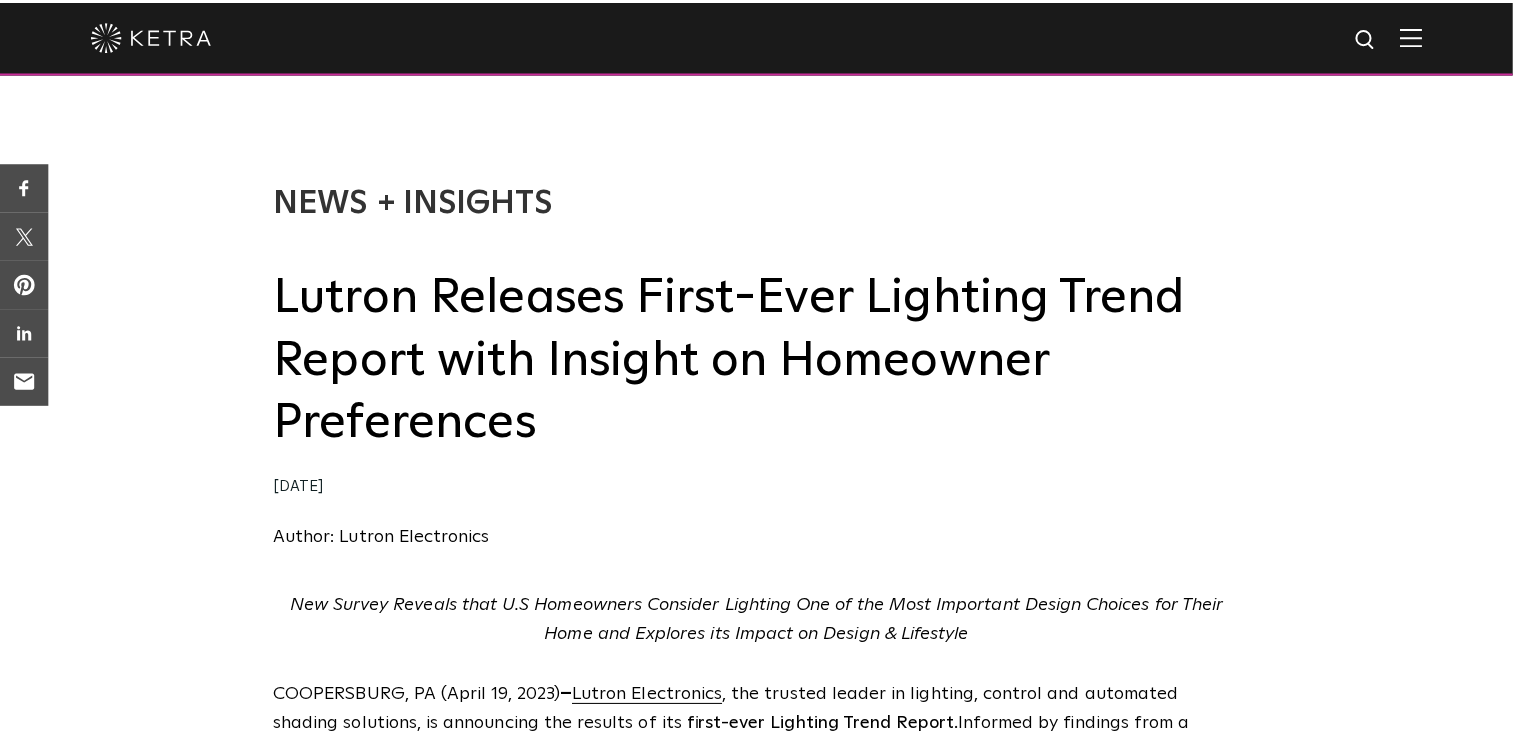 scroll, scrollTop: 643, scrollLeft: 0, axis: vertical 